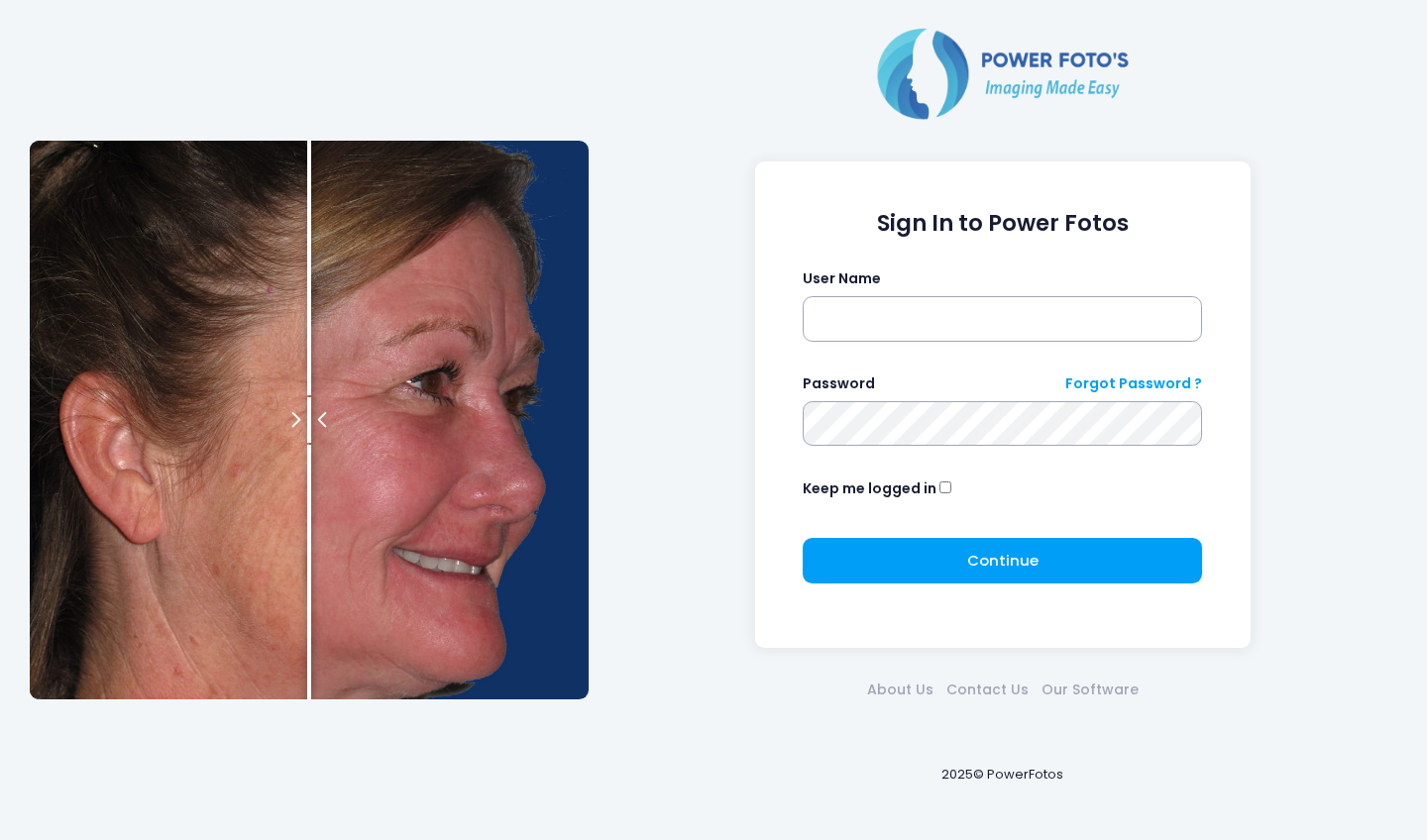 scroll, scrollTop: 0, scrollLeft: 0, axis: both 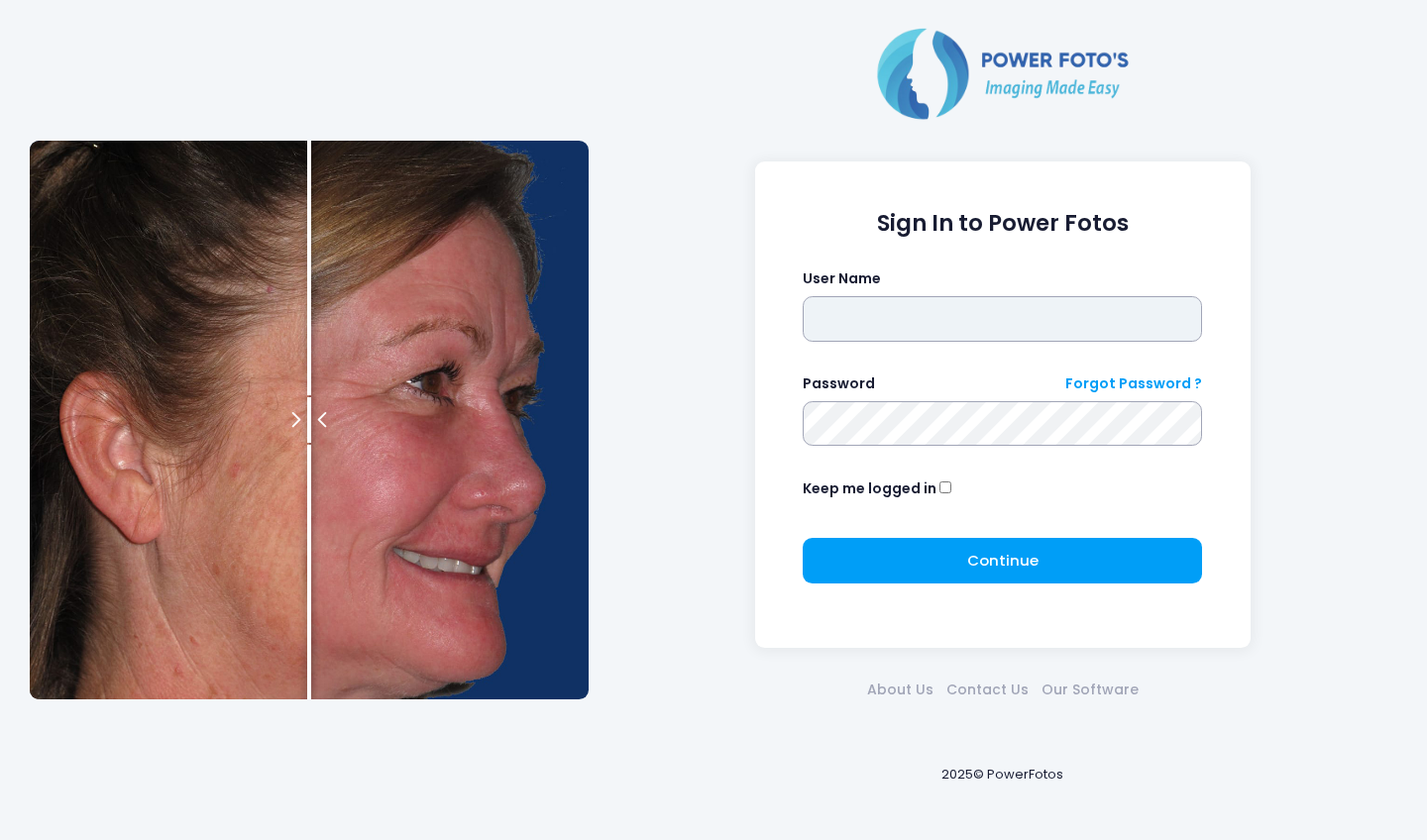 type on "*******" 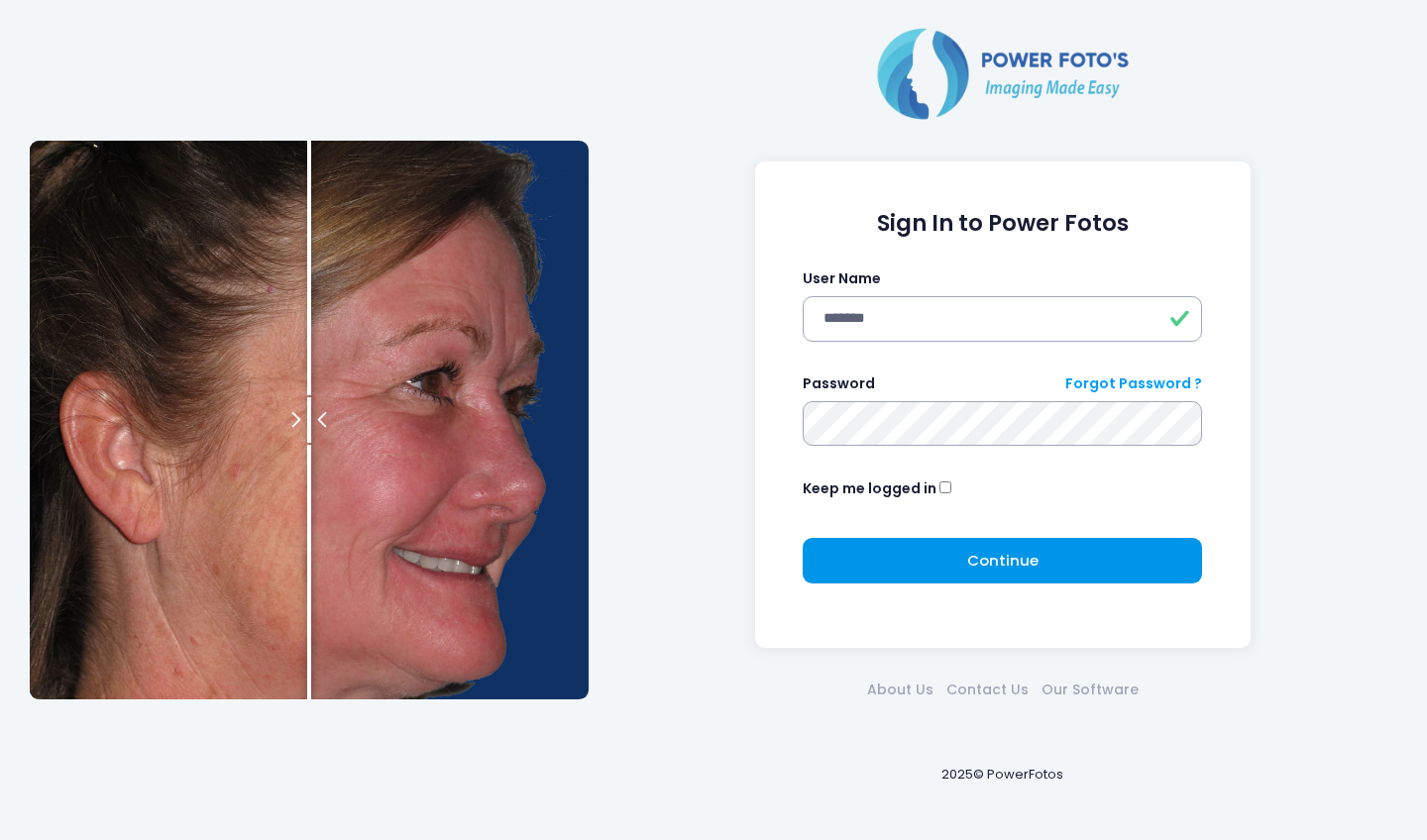 click on "Continue
Please wait..." at bounding box center (1002, 561) 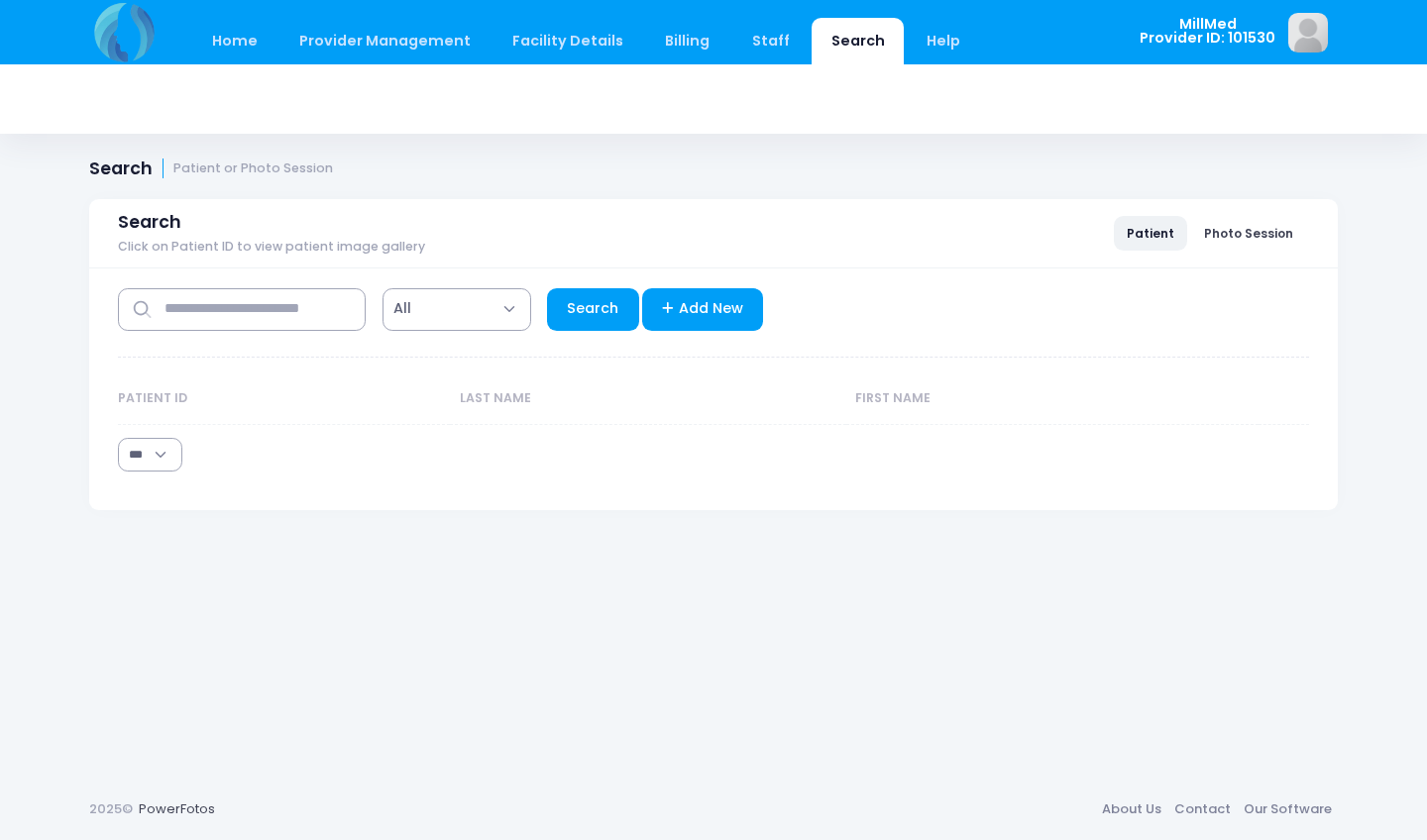 select on "***" 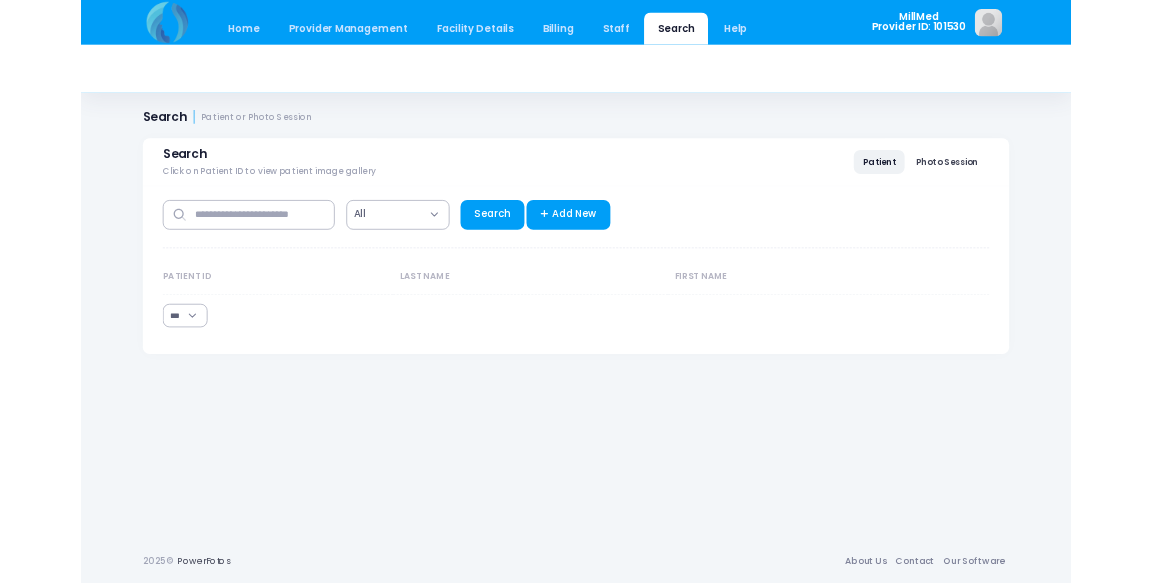 scroll, scrollTop: 0, scrollLeft: 0, axis: both 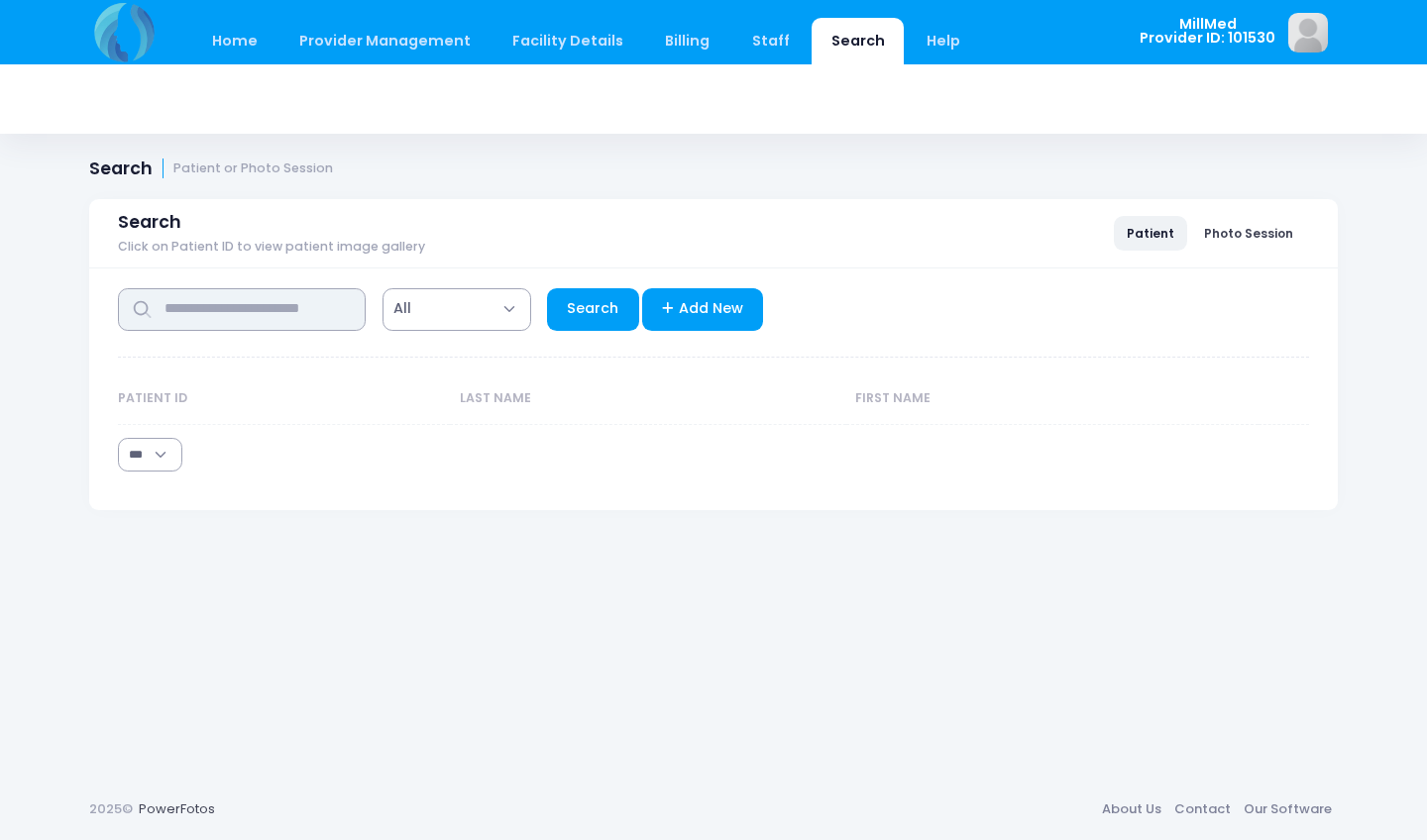 click at bounding box center [242, 309] 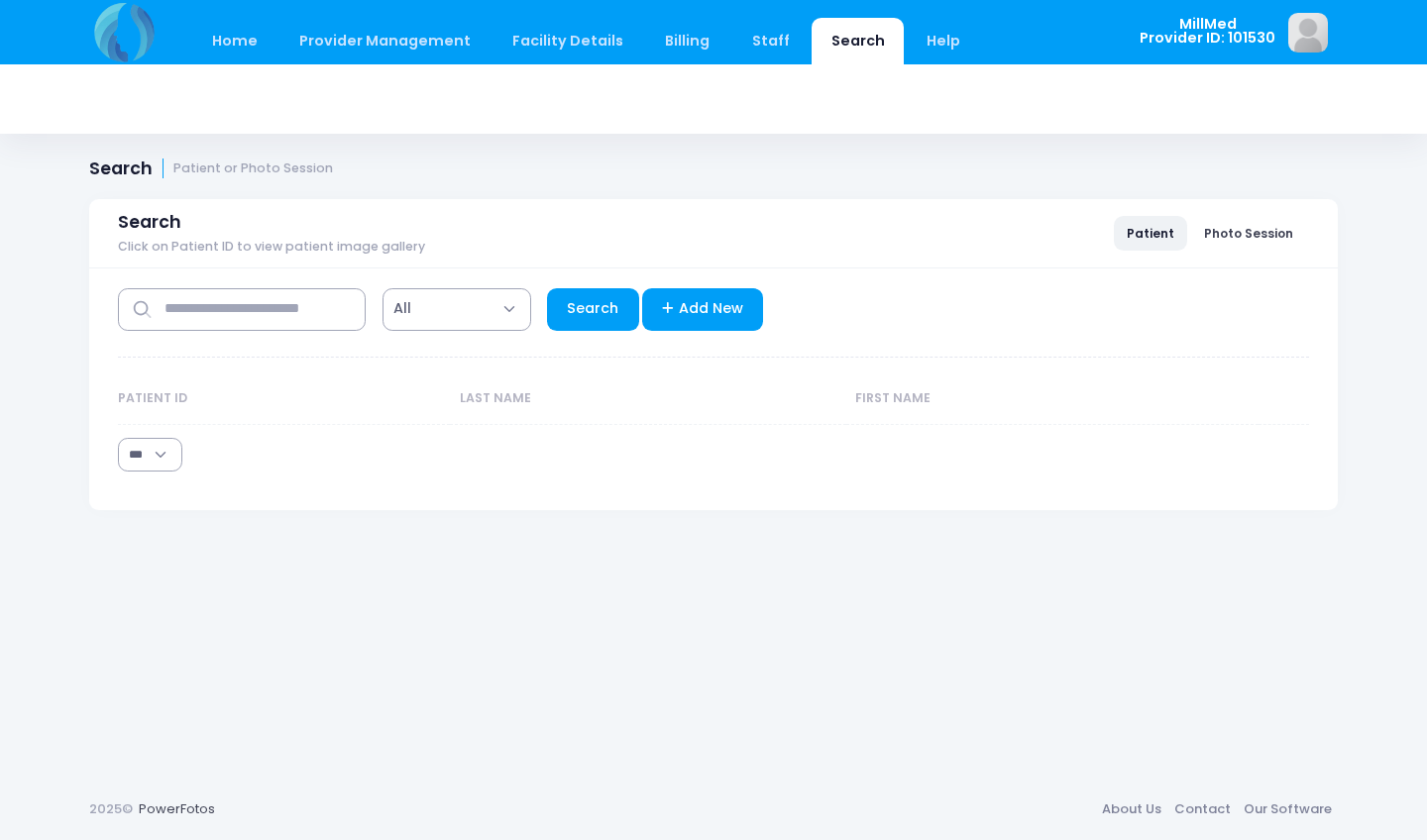 click on "Photo Session" at bounding box center [1249, 233] 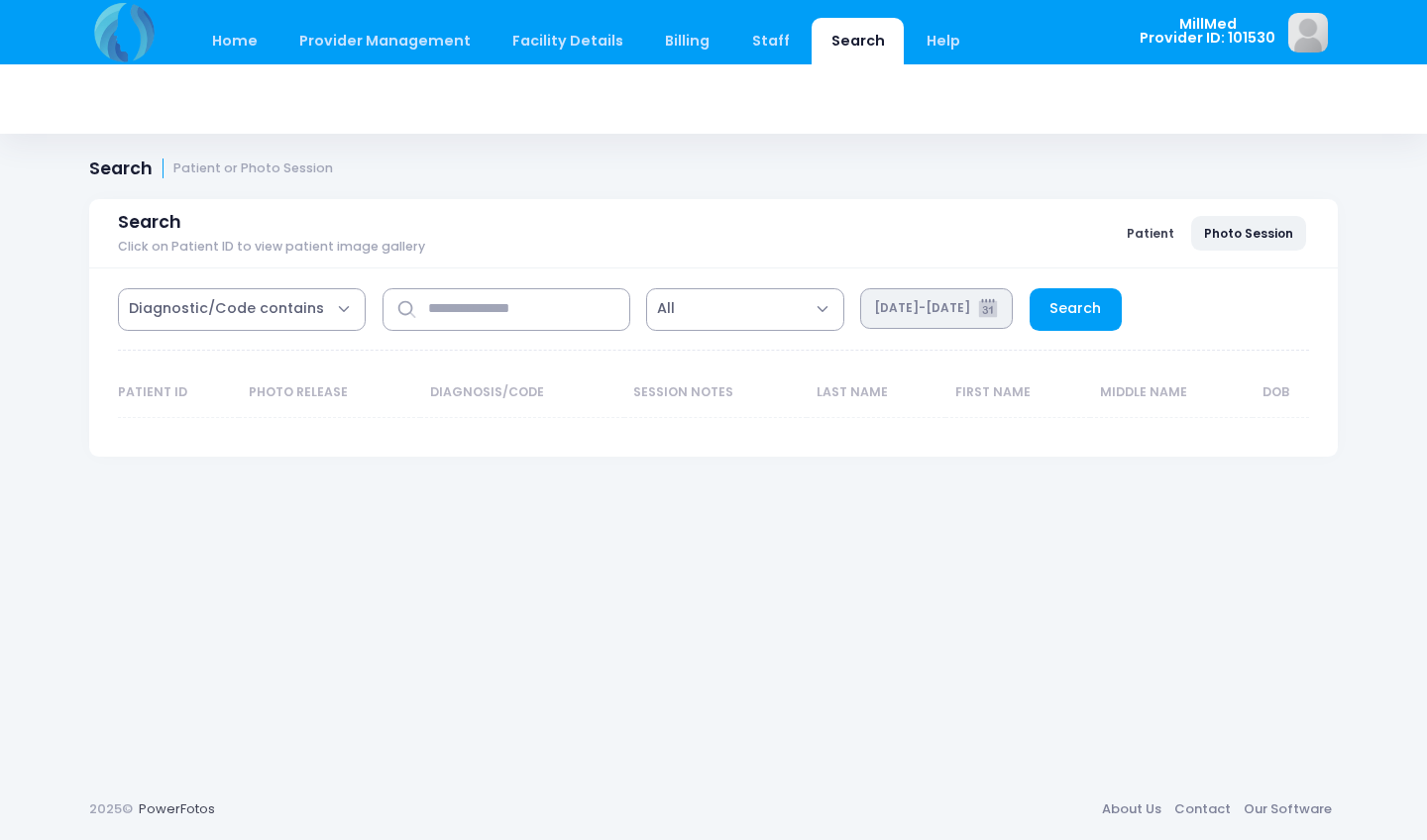 click on "[DATE]-[DATE]" at bounding box center (936, 308) 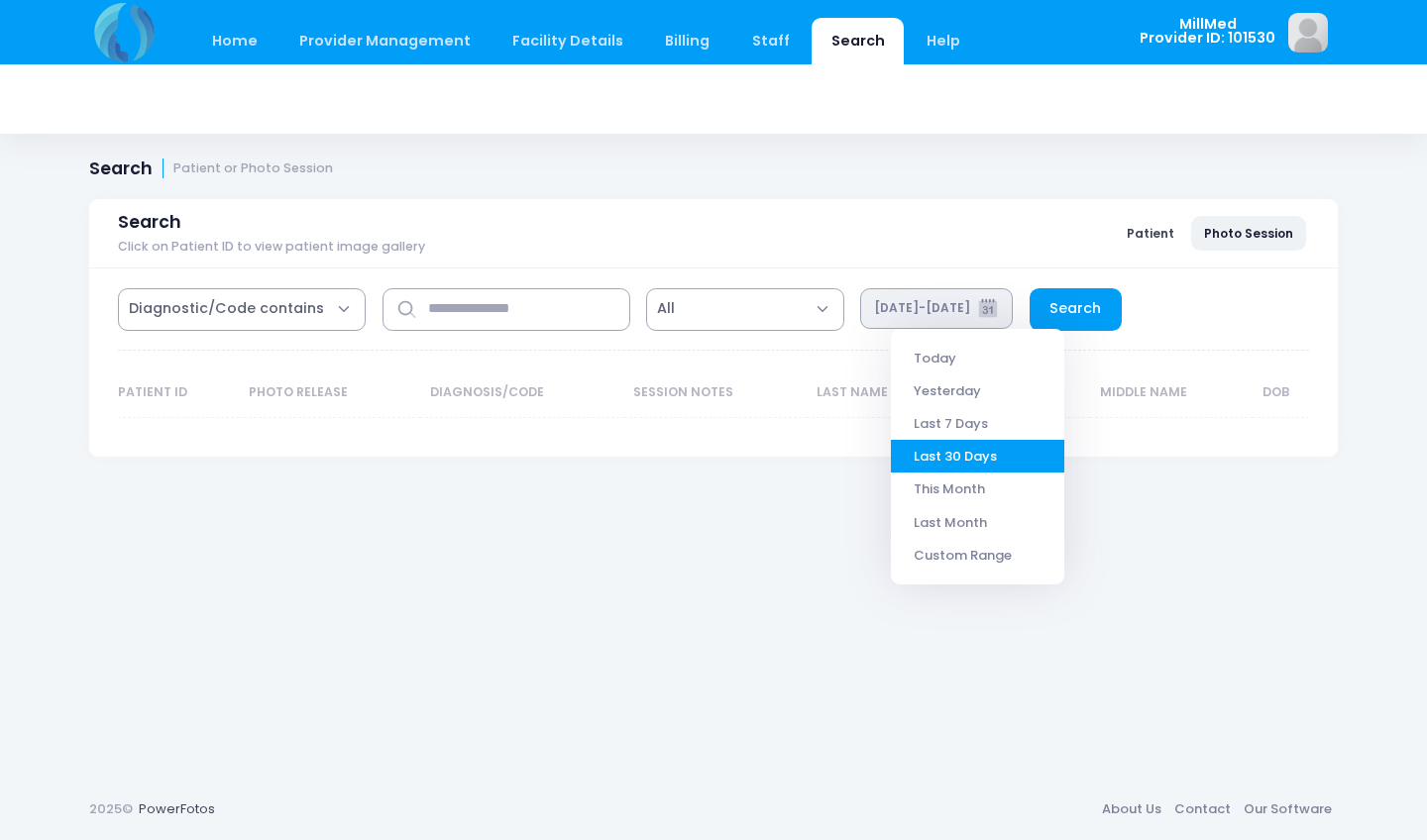click 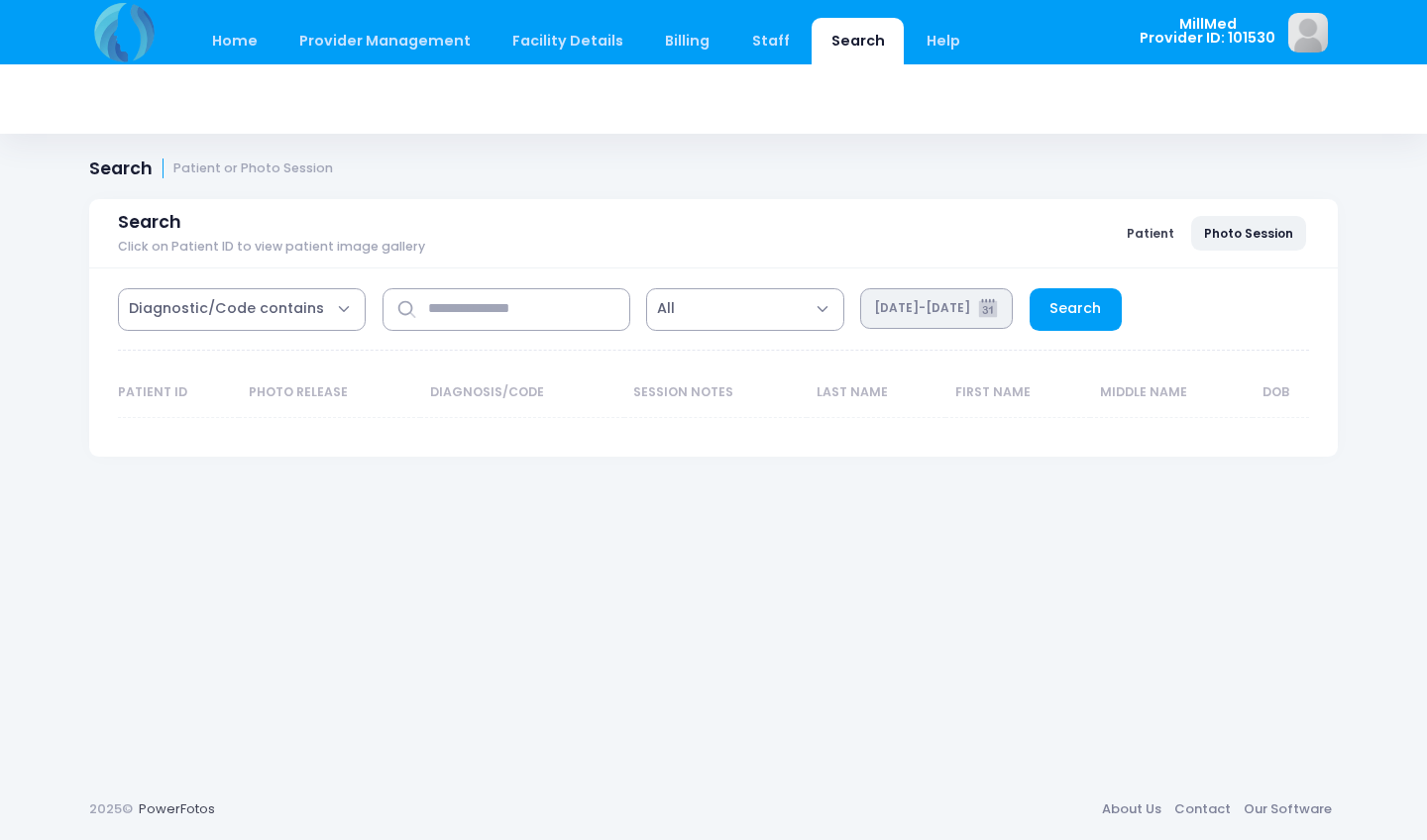 click 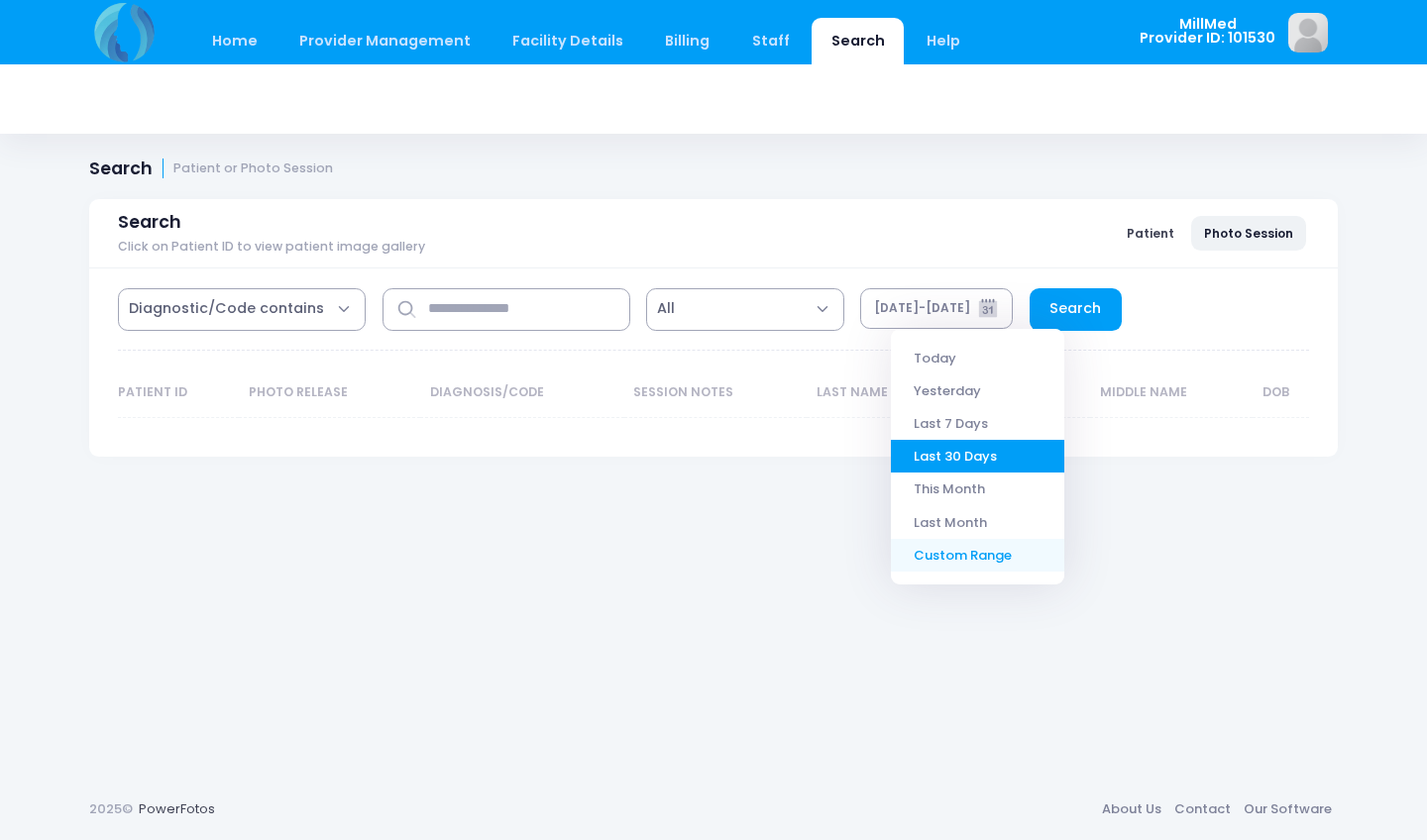 click on "Custom Range" at bounding box center [977, 555] 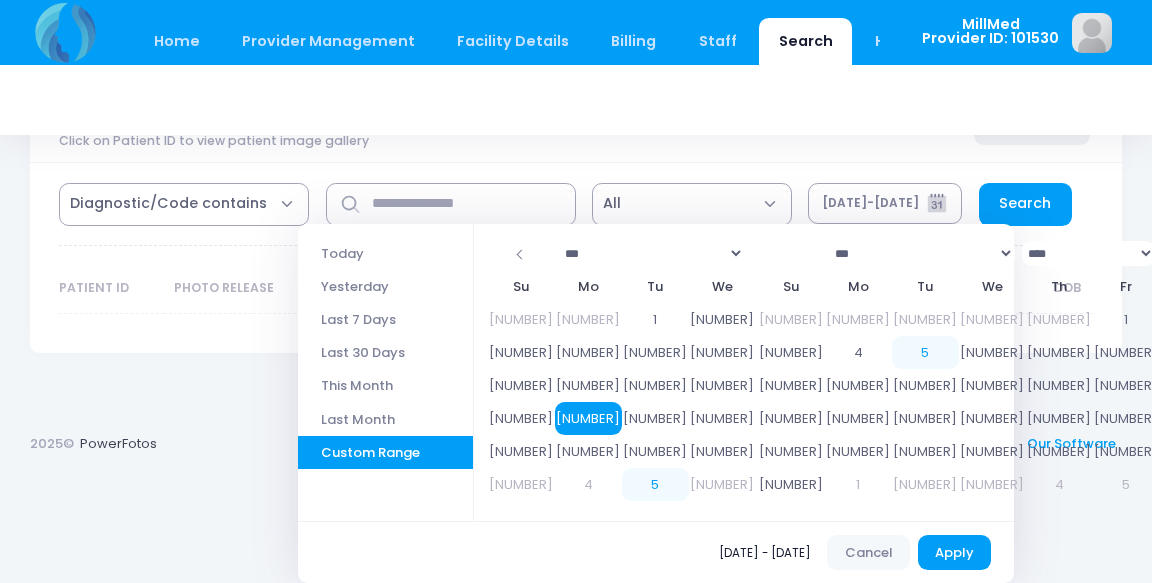 scroll, scrollTop: 108, scrollLeft: 0, axis: vertical 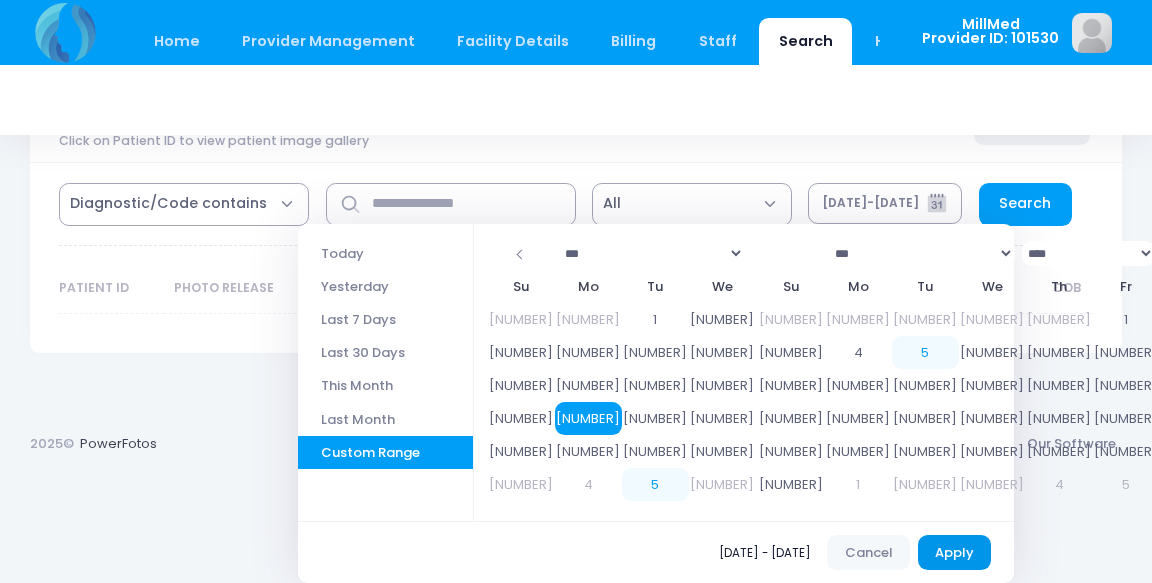 click on "Apply" at bounding box center (955, 553) 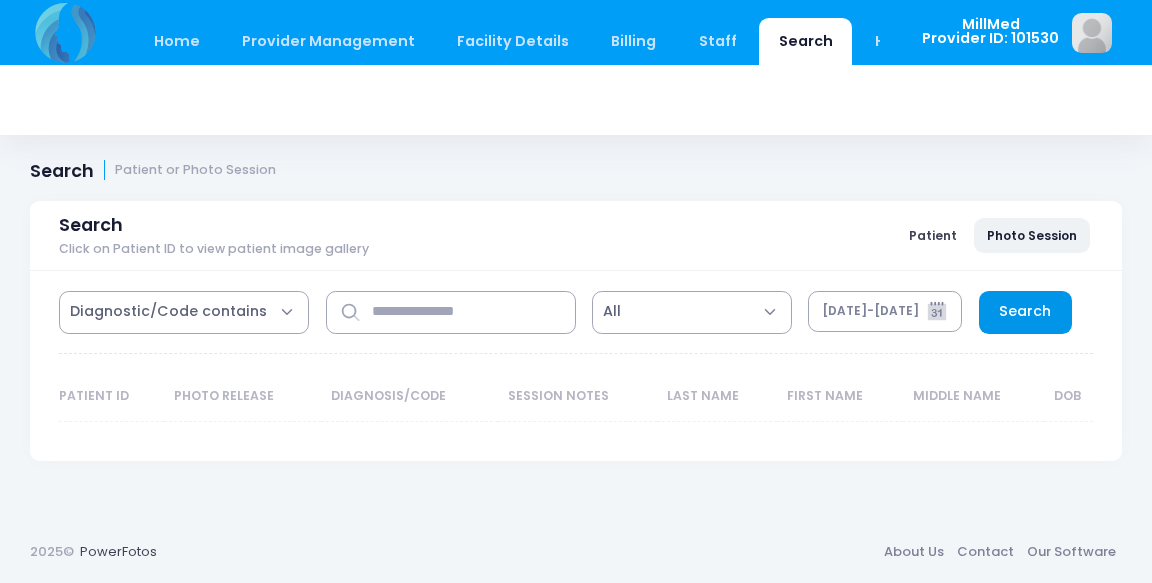 click on "Search" at bounding box center [1025, 312] 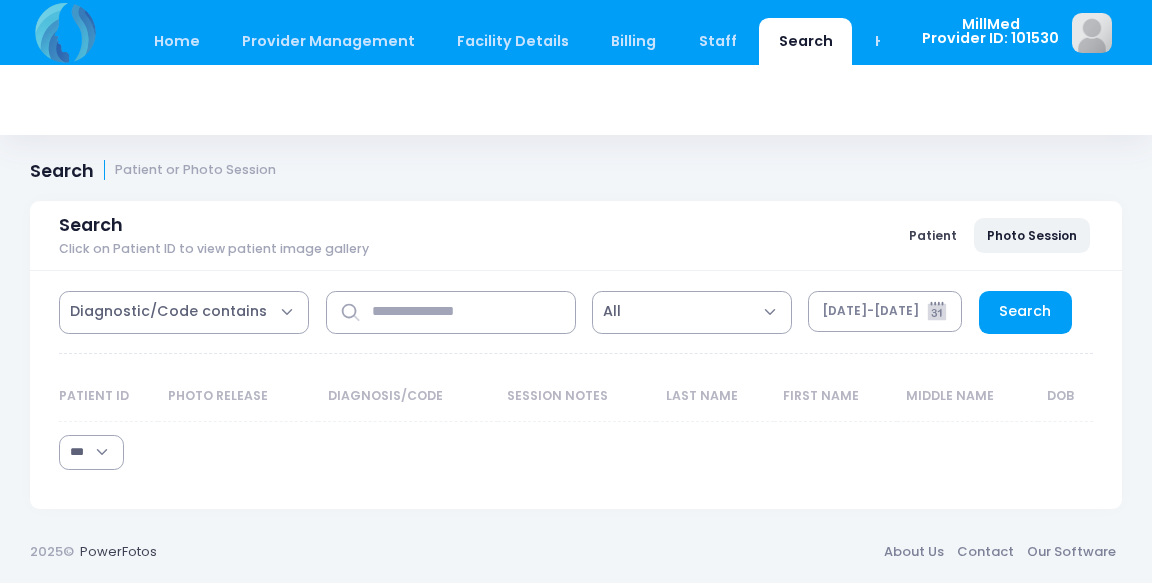 scroll, scrollTop: 52, scrollLeft: 0, axis: vertical 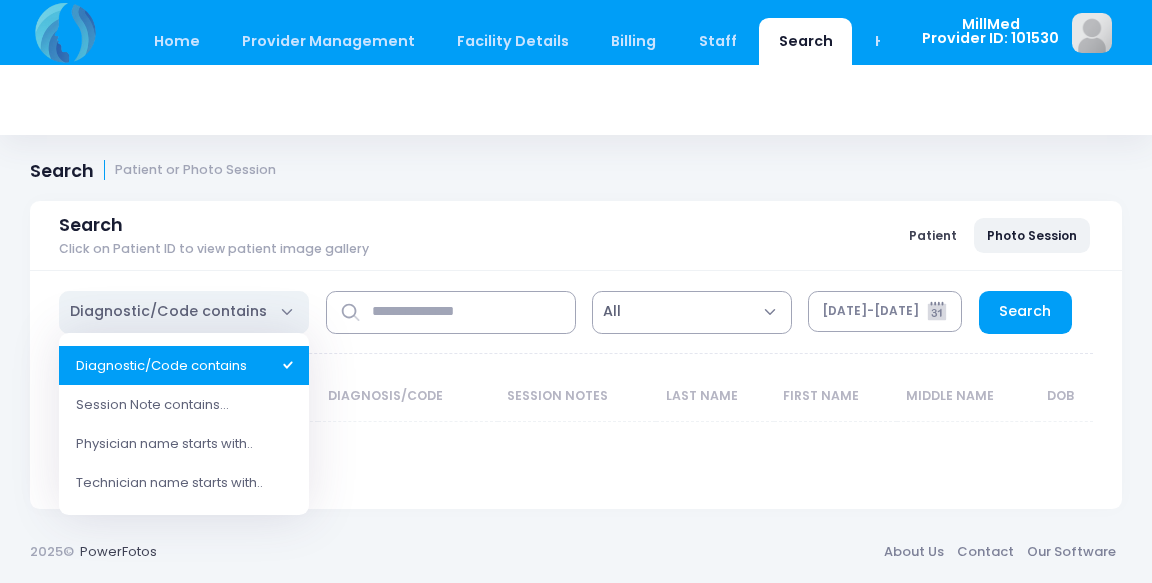 click on "Diagnostic/Code contains" at bounding box center (168, 311) 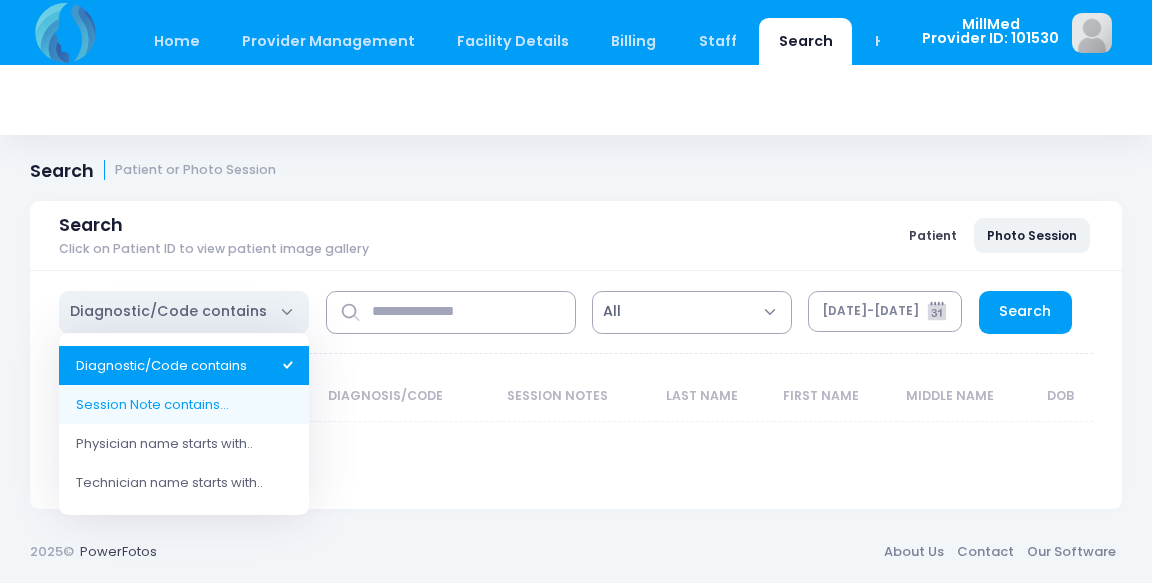 scroll, scrollTop: 52, scrollLeft: 0, axis: vertical 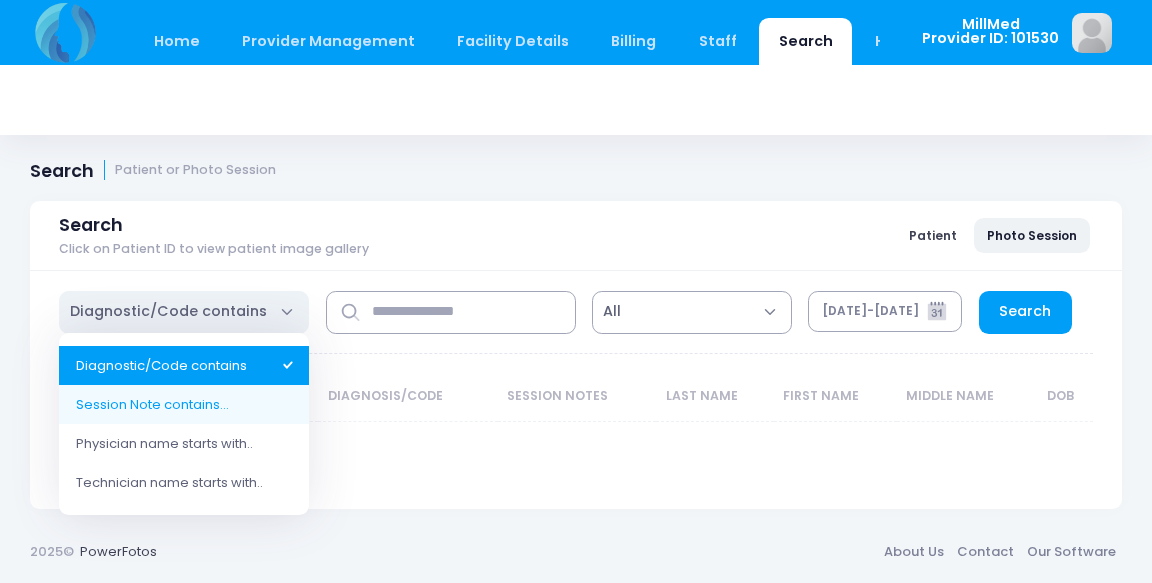select on "*" 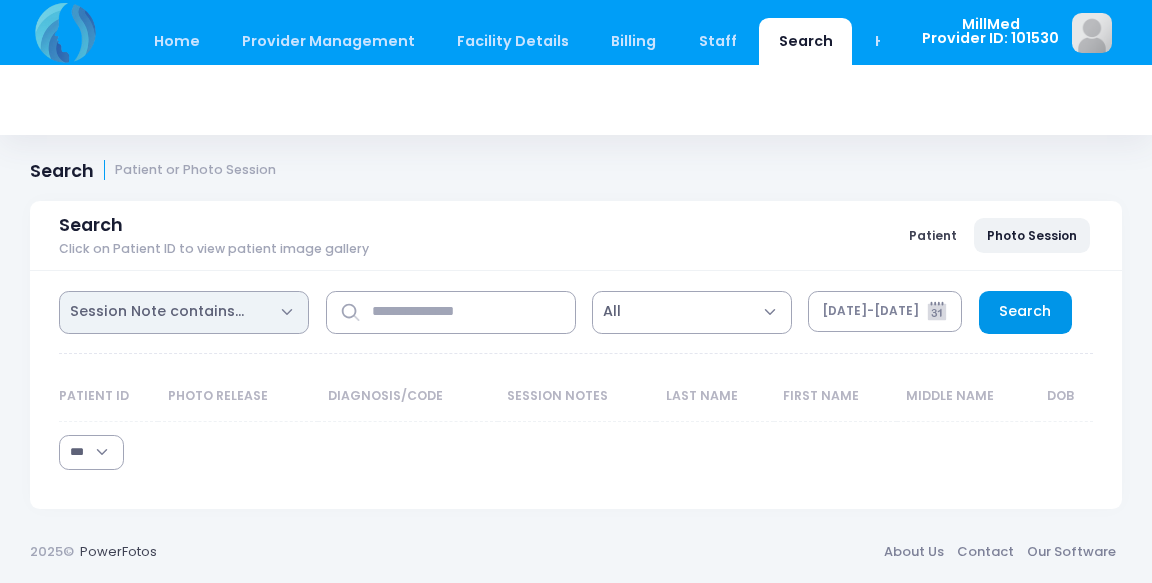 click on "Search" at bounding box center (1025, 312) 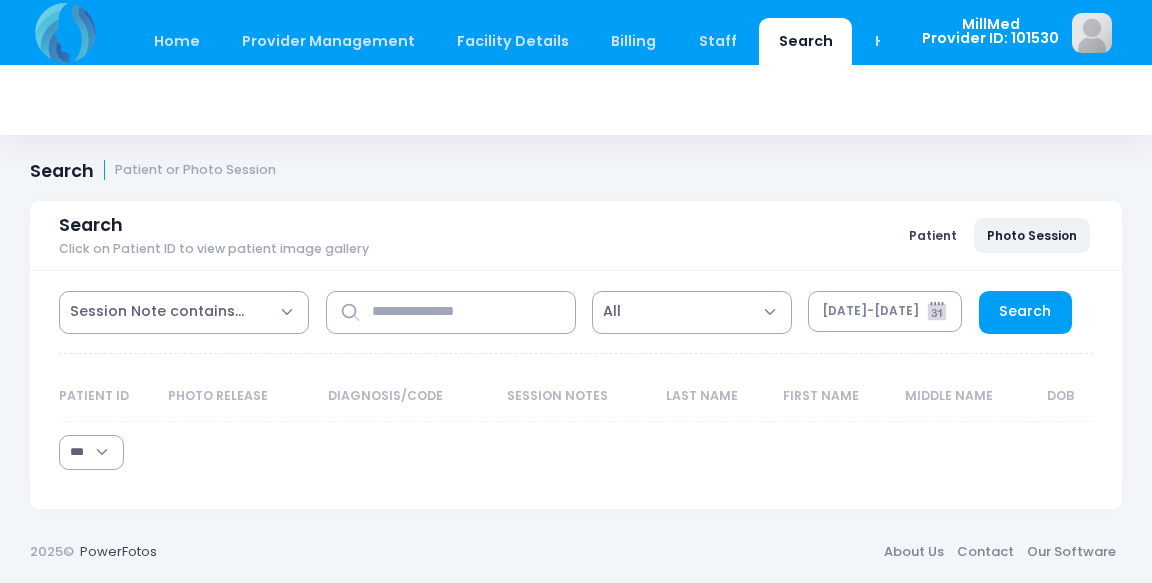 scroll, scrollTop: 52, scrollLeft: 0, axis: vertical 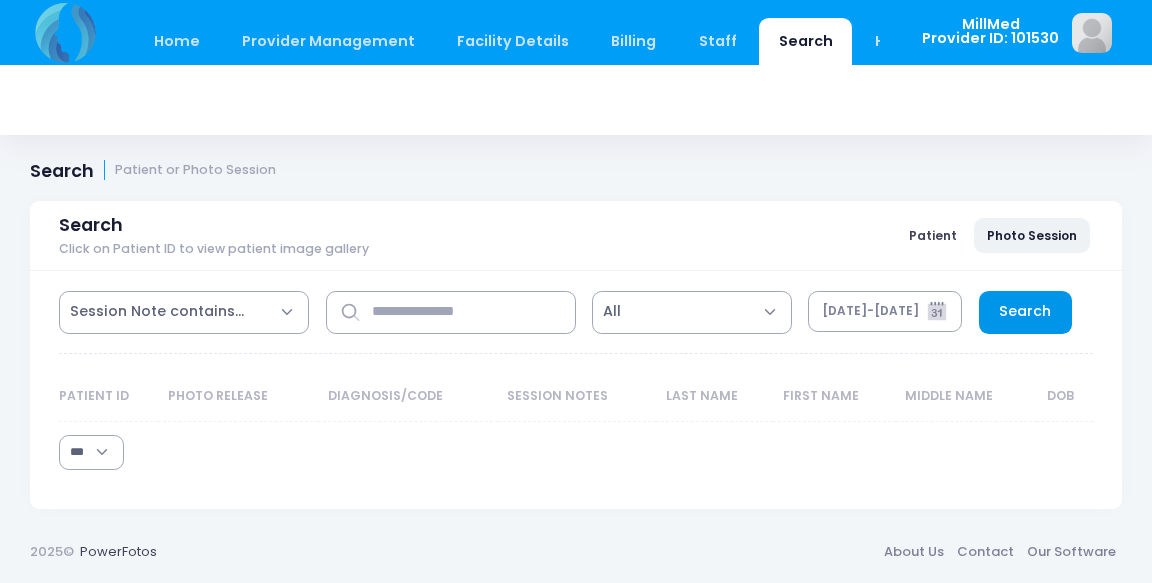 click on "Search" at bounding box center (1025, 312) 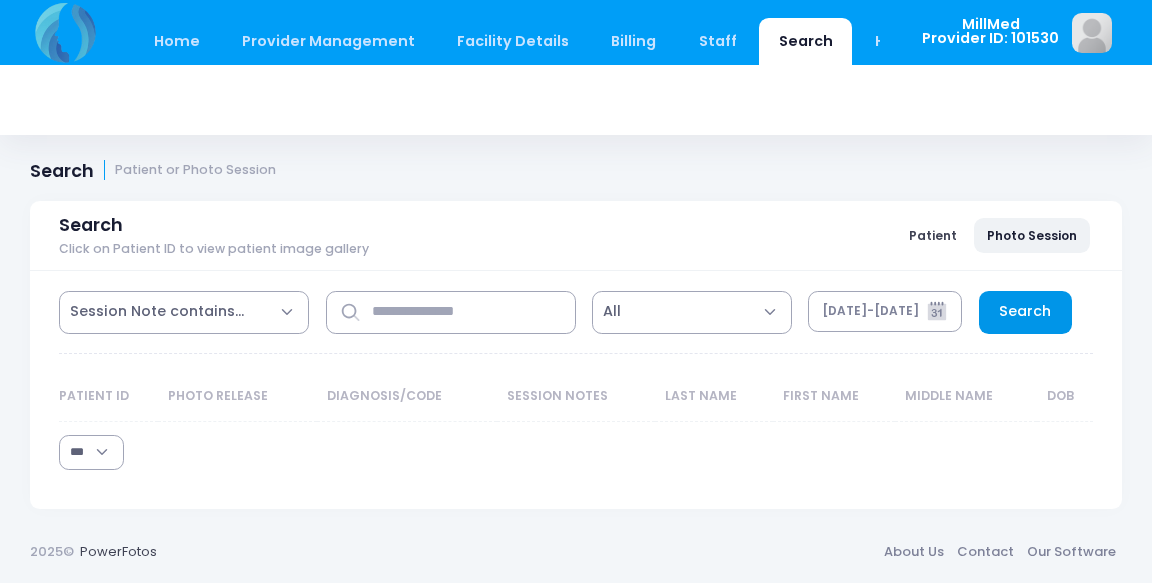 scroll, scrollTop: 0, scrollLeft: 0, axis: both 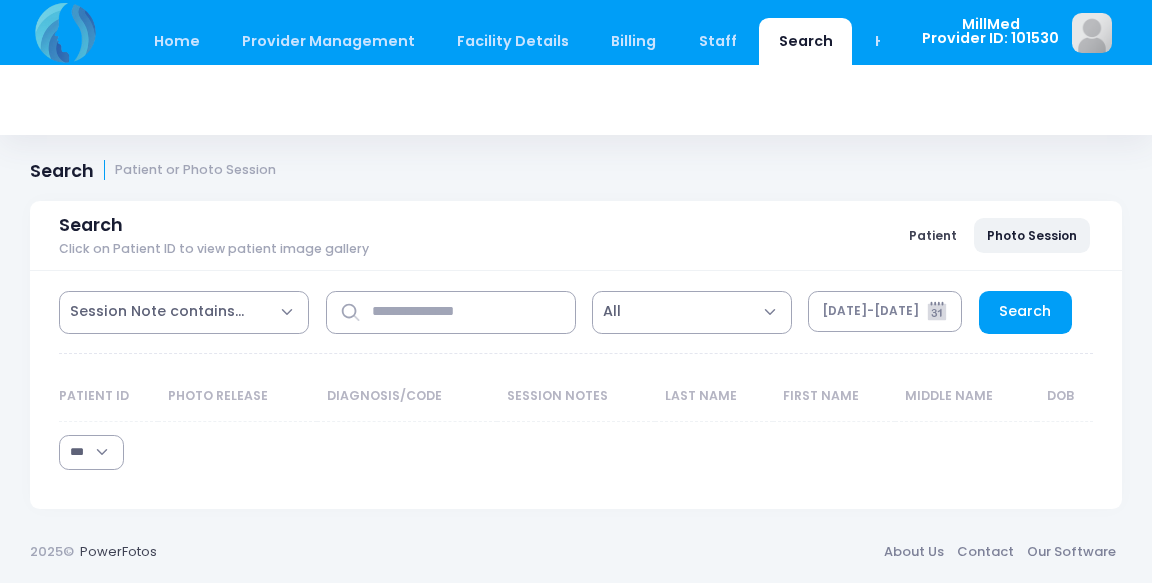 click on "Session Note contains..." at bounding box center (576, 304) 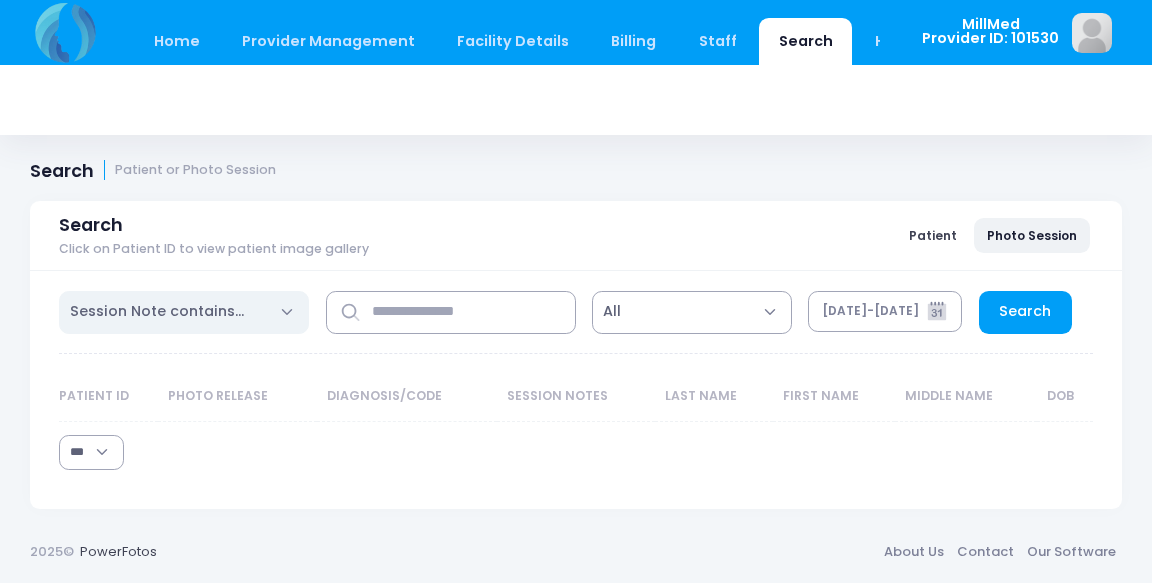 click on "Session Note contains..." at bounding box center (157, 311) 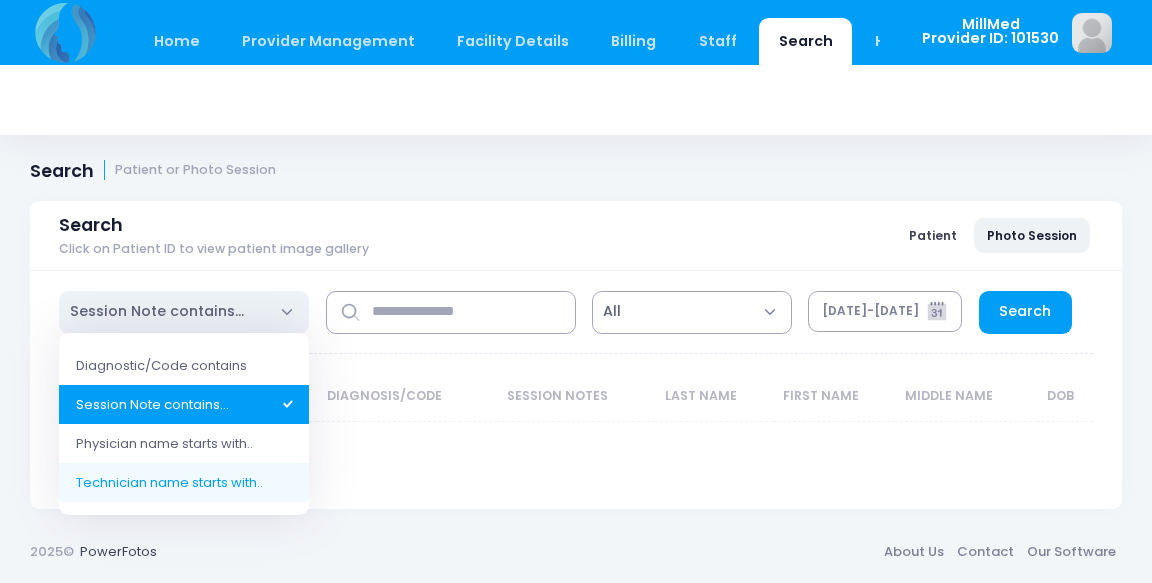 select on "*" 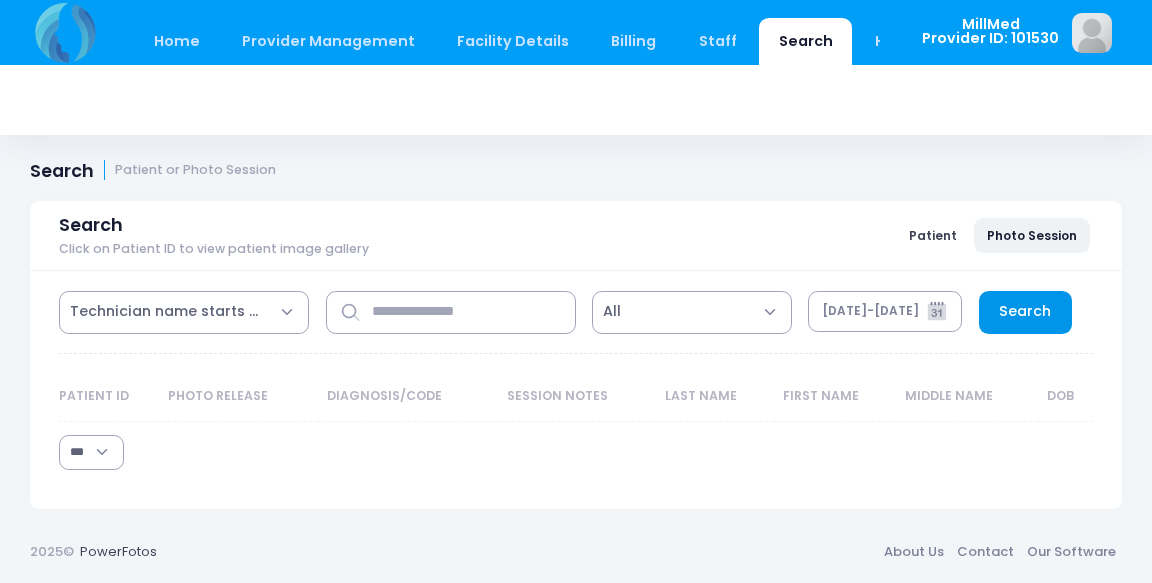 click on "Search" at bounding box center [1025, 312] 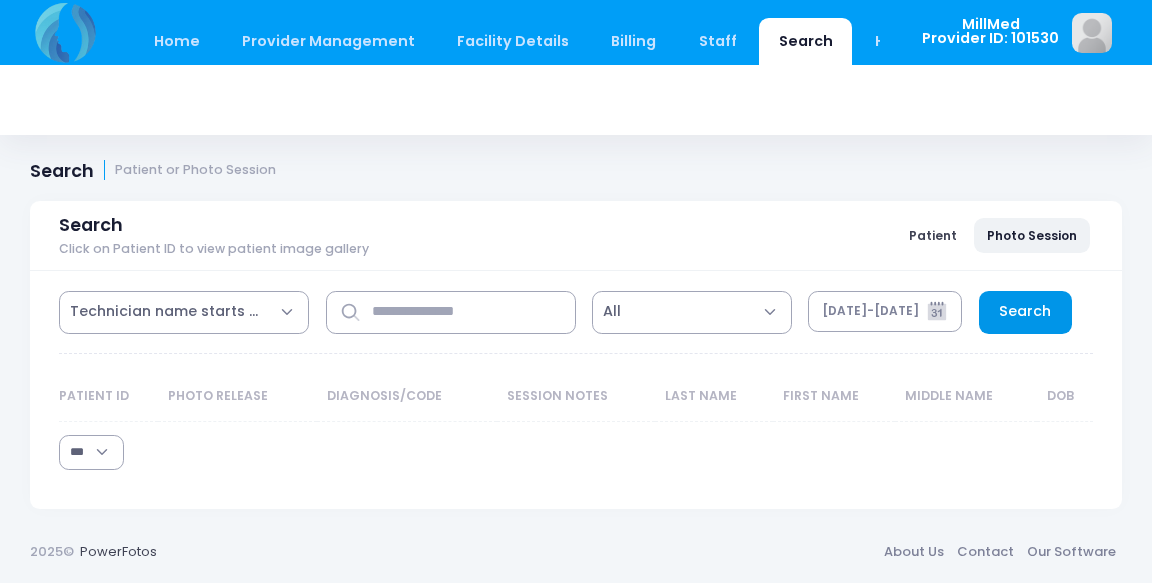 click on "Search" at bounding box center (1025, 312) 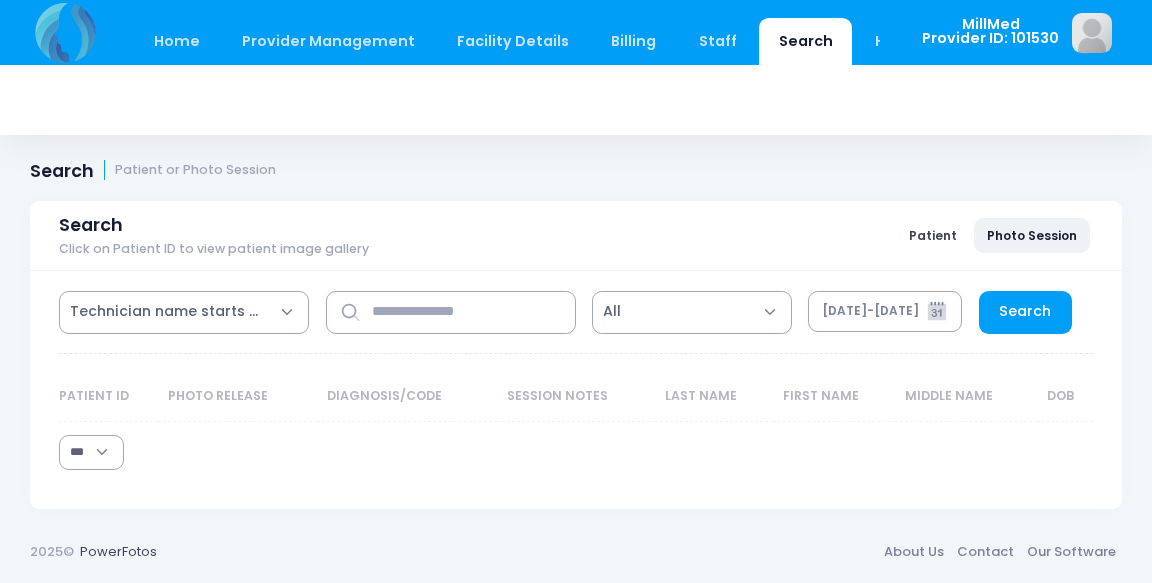 scroll, scrollTop: 52, scrollLeft: 0, axis: vertical 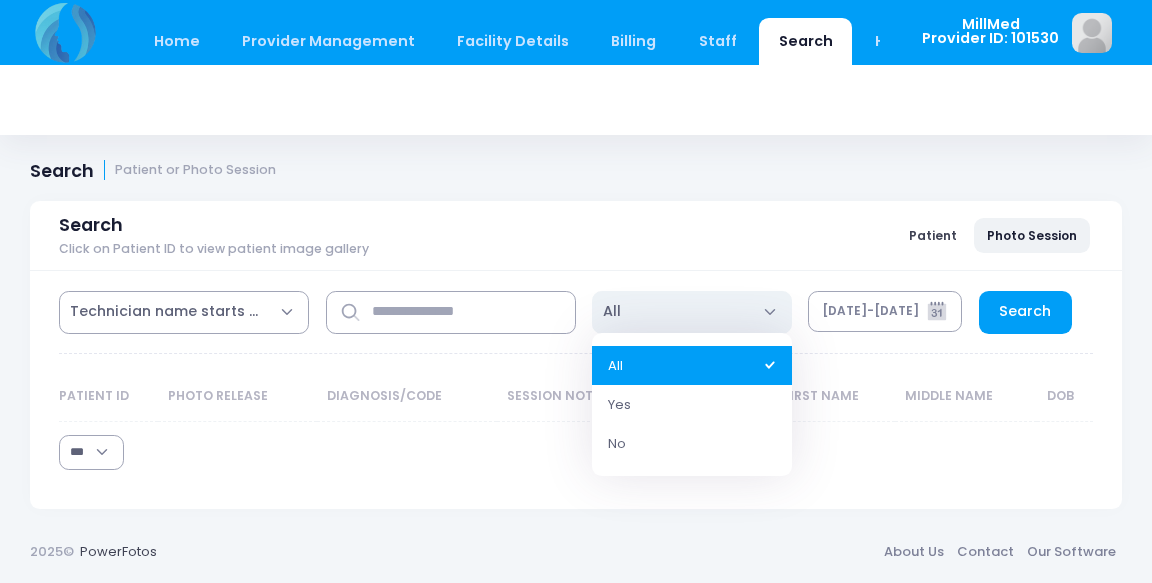 click on "All" at bounding box center [692, 312] 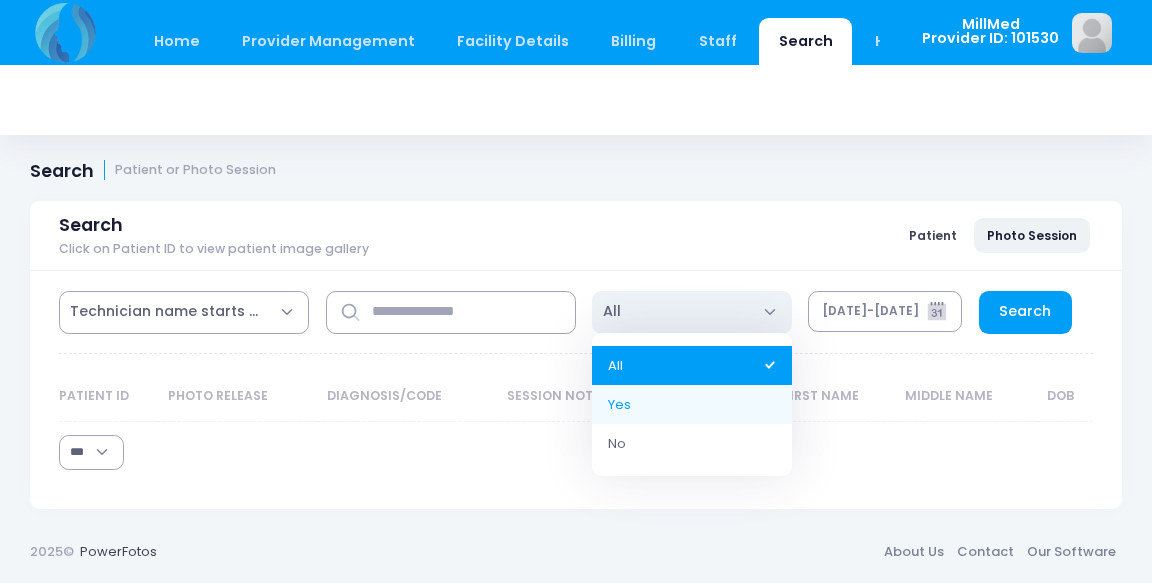 select on "*" 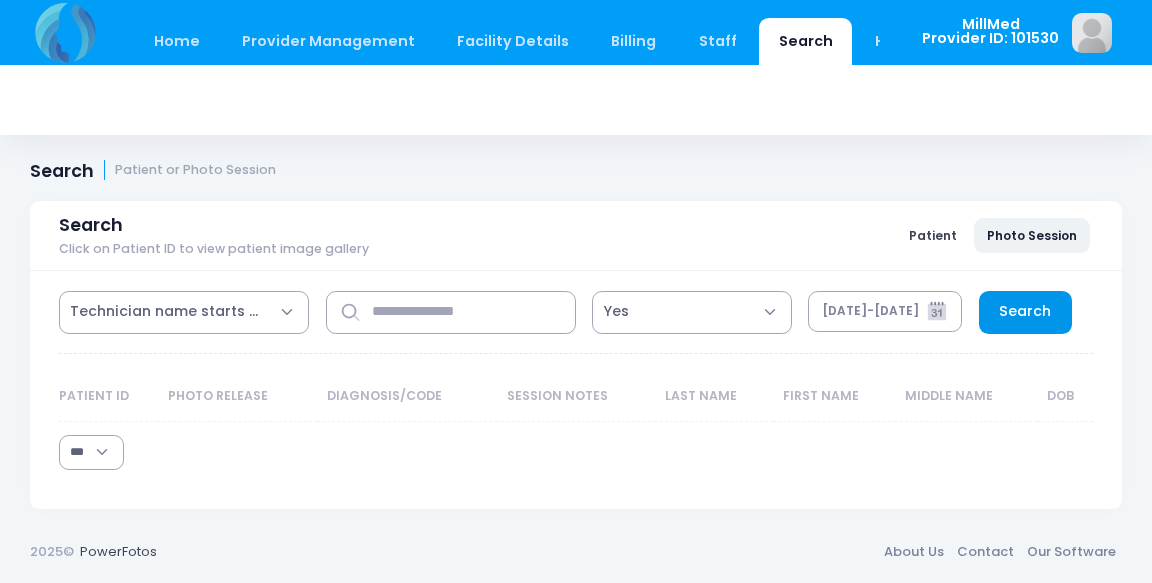 click on "Search" at bounding box center [1025, 312] 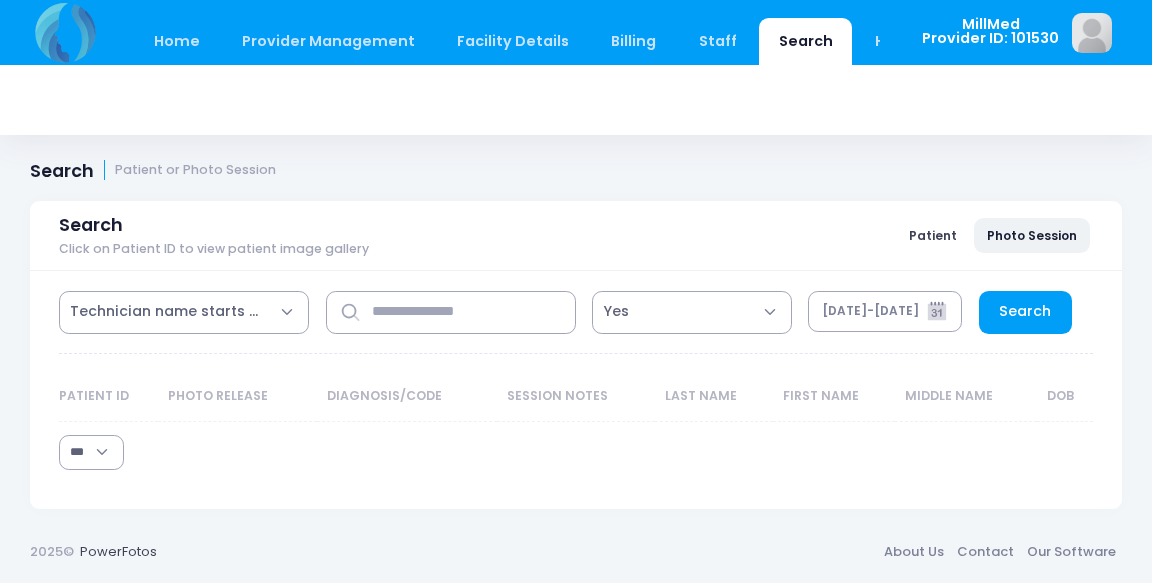 select on "***" 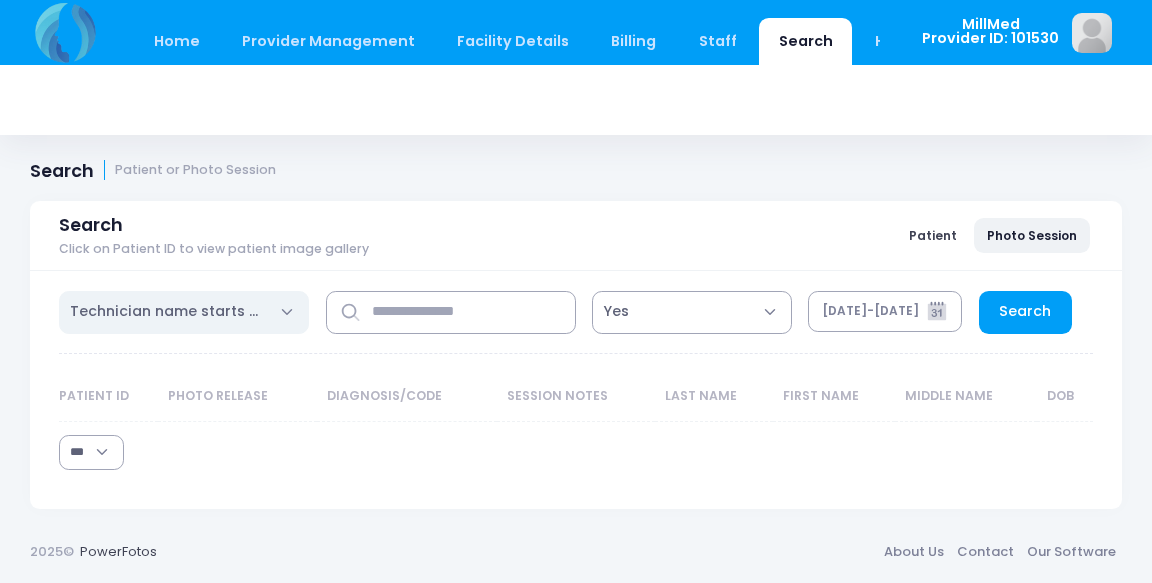click on "Technician name starts with.." at bounding box center (184, 312) 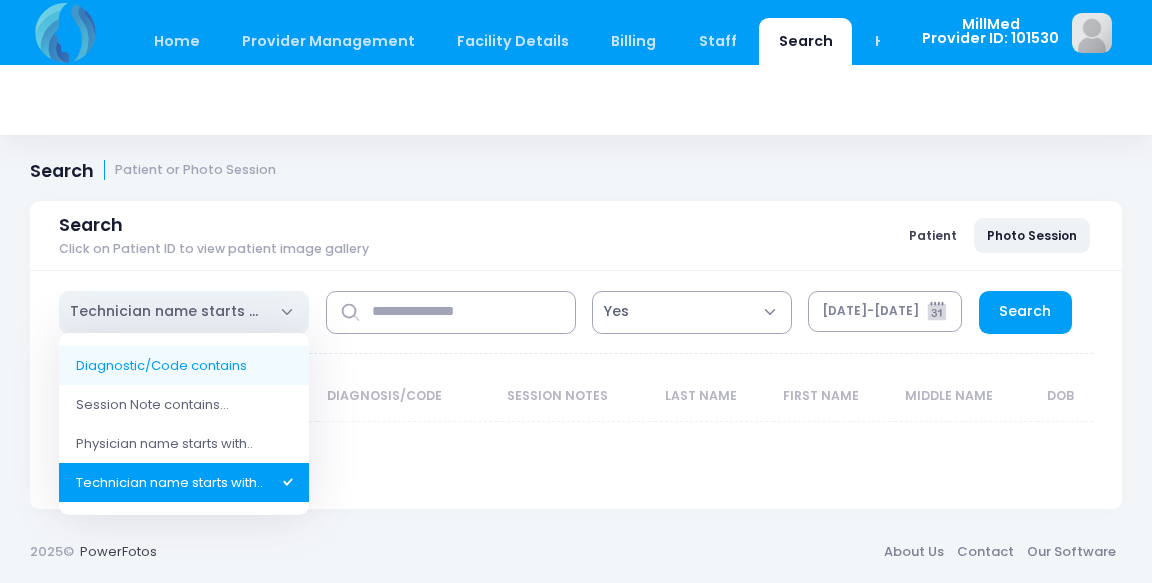 scroll, scrollTop: 0, scrollLeft: 0, axis: both 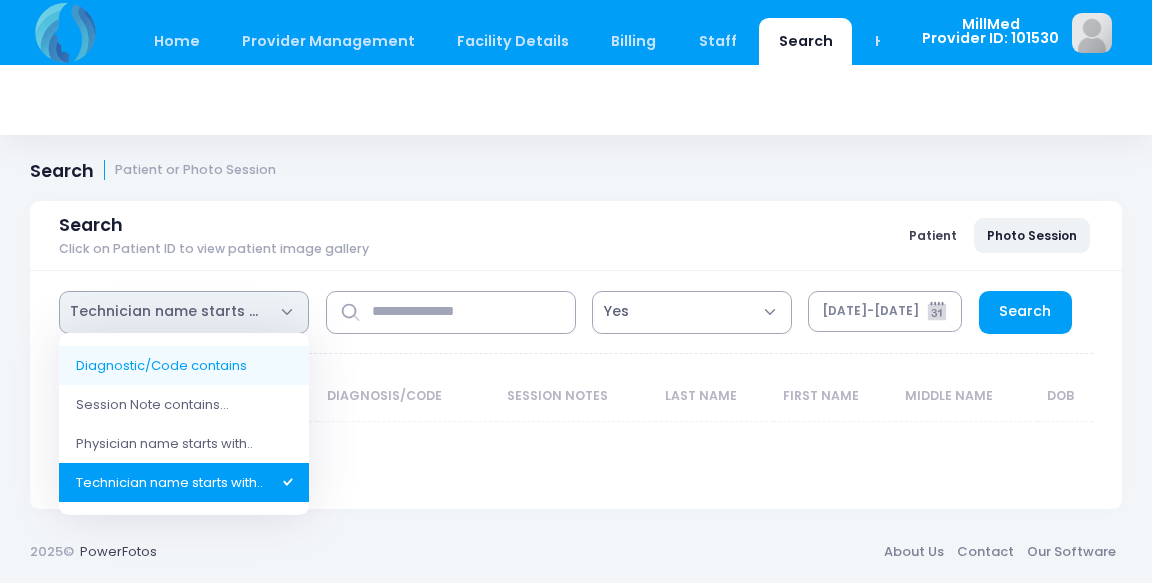 click on "Search
Patient or Photo Session" at bounding box center (576, 160) 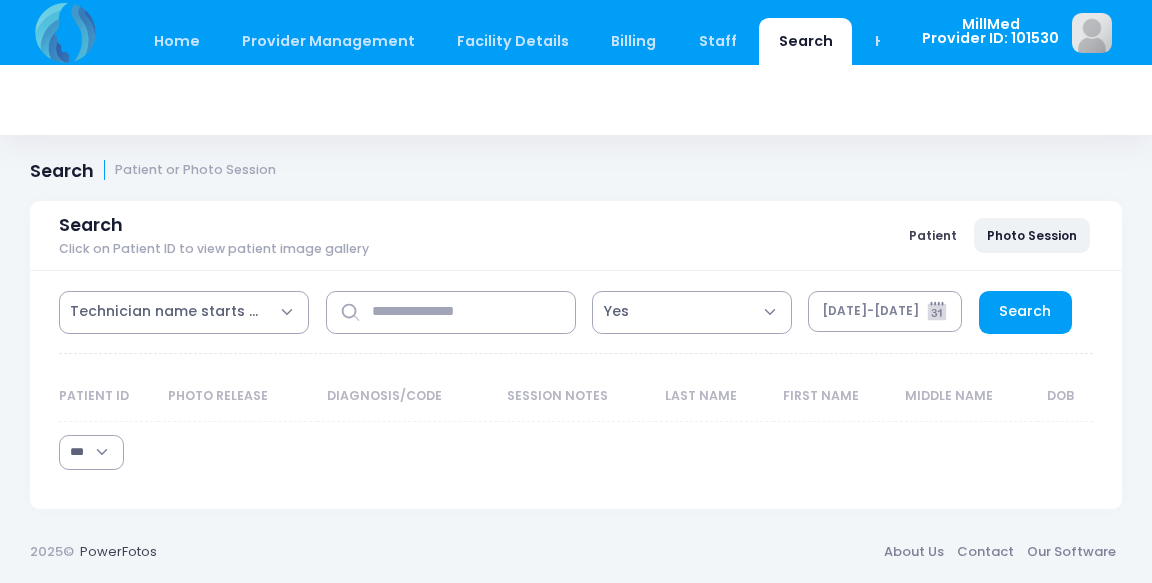 click on "Search" at bounding box center [805, 41] 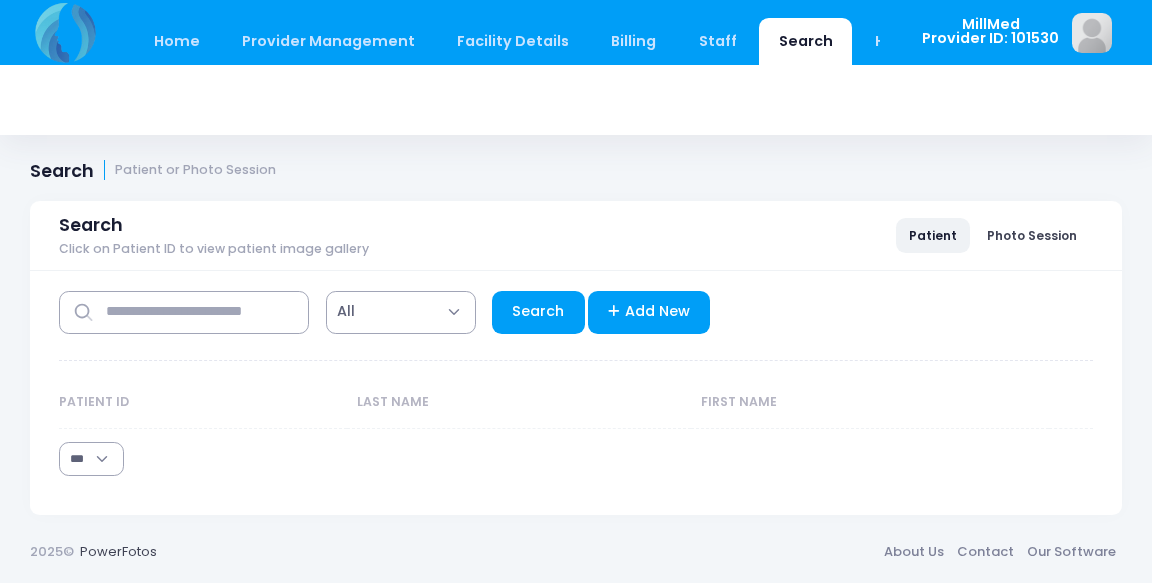 select on "***" 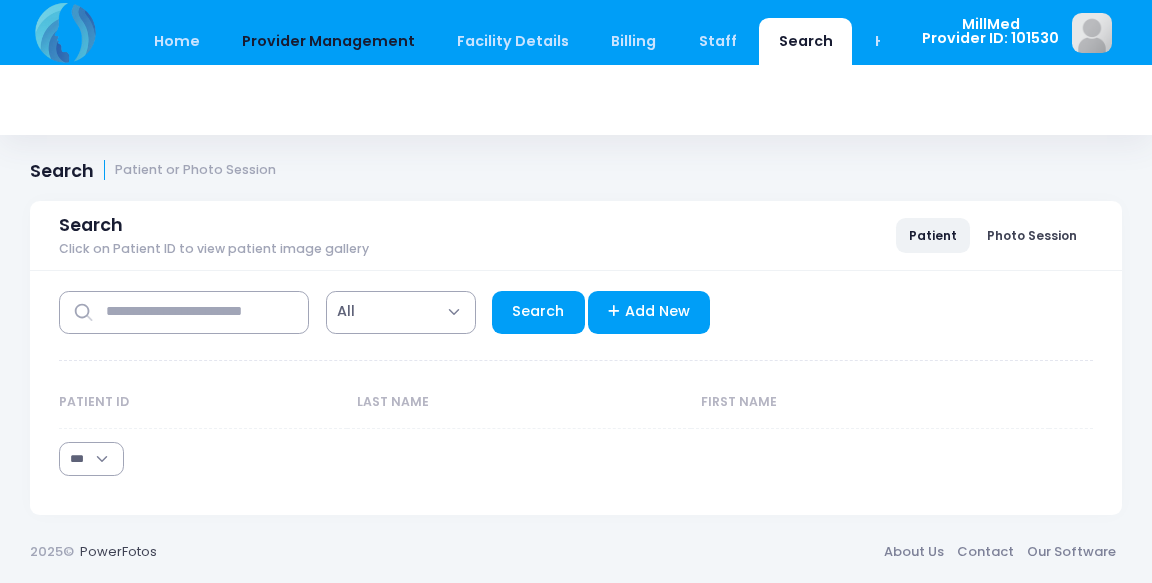 scroll, scrollTop: 0, scrollLeft: 0, axis: both 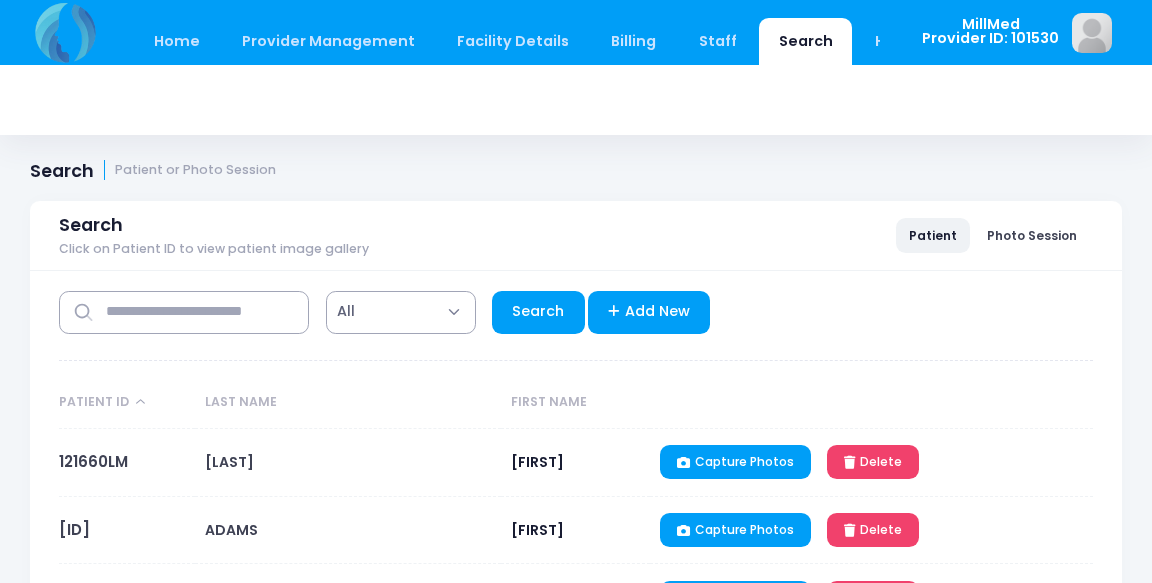 click on "Search" at bounding box center [805, 41] 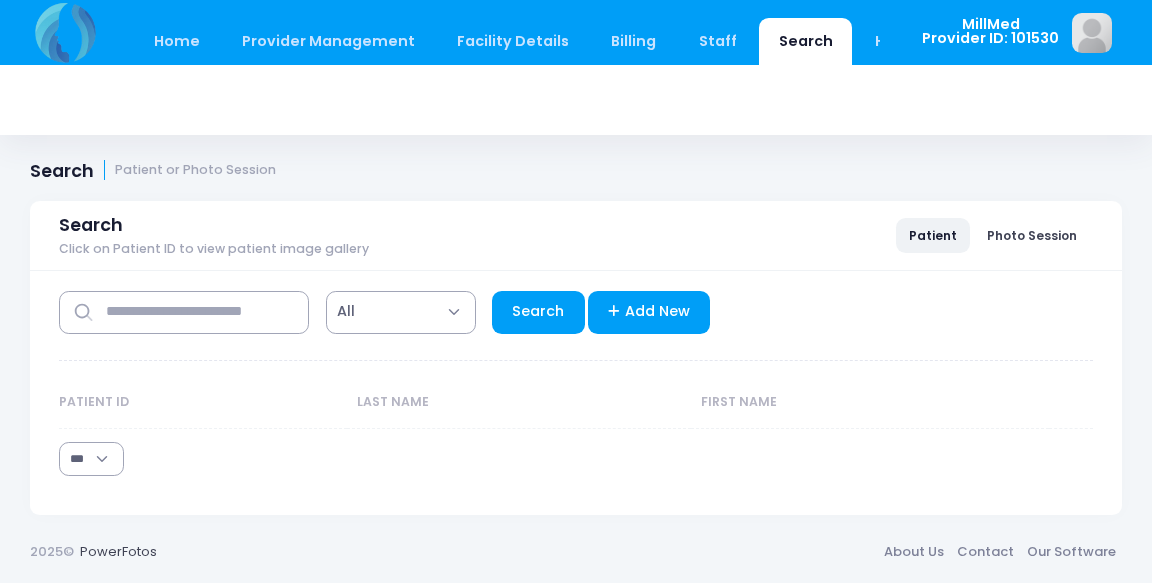 select on "***" 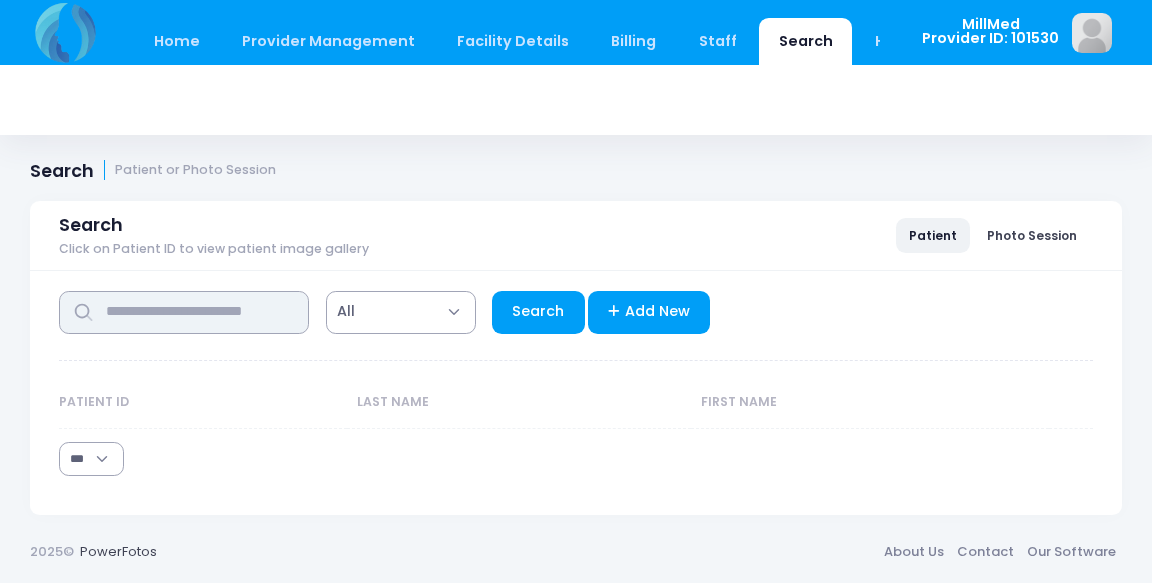 click at bounding box center (184, 312) 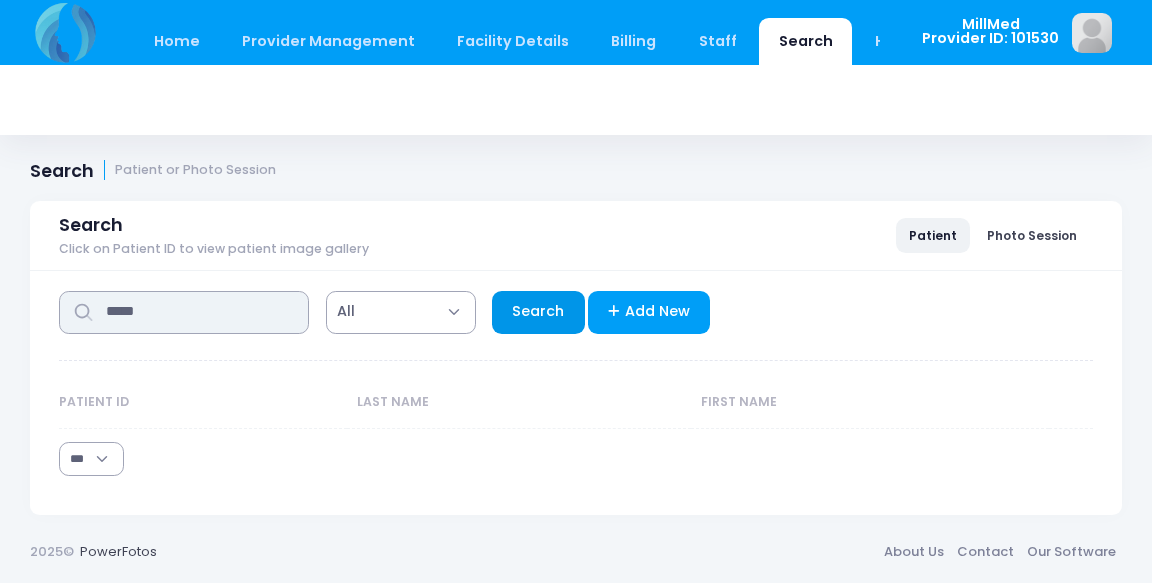 type on "*****" 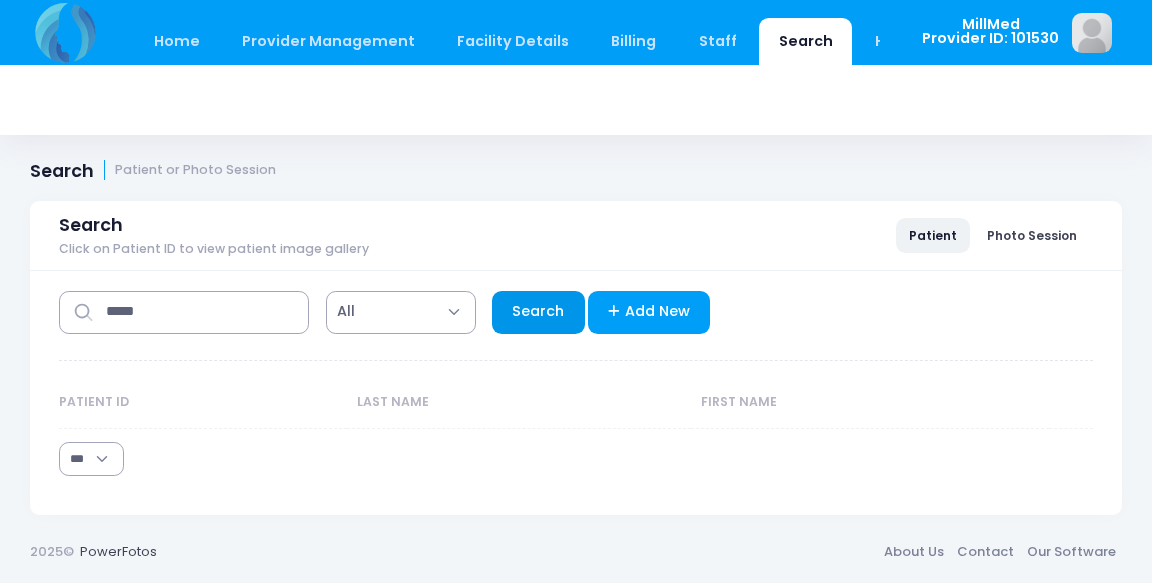 click on "Search" at bounding box center (538, 312) 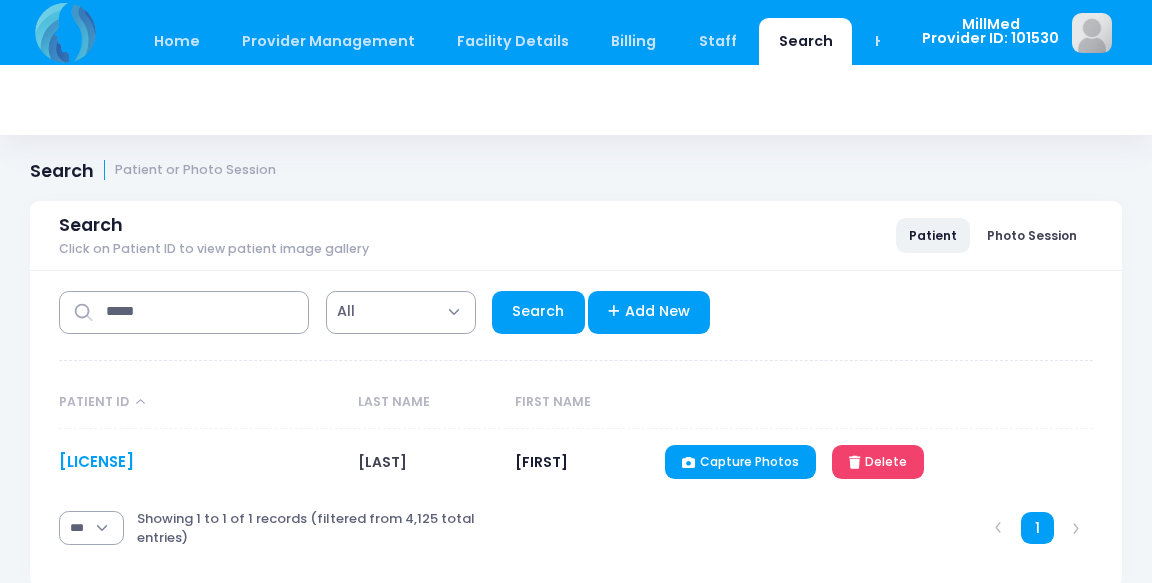click on "CB012393" at bounding box center [96, 461] 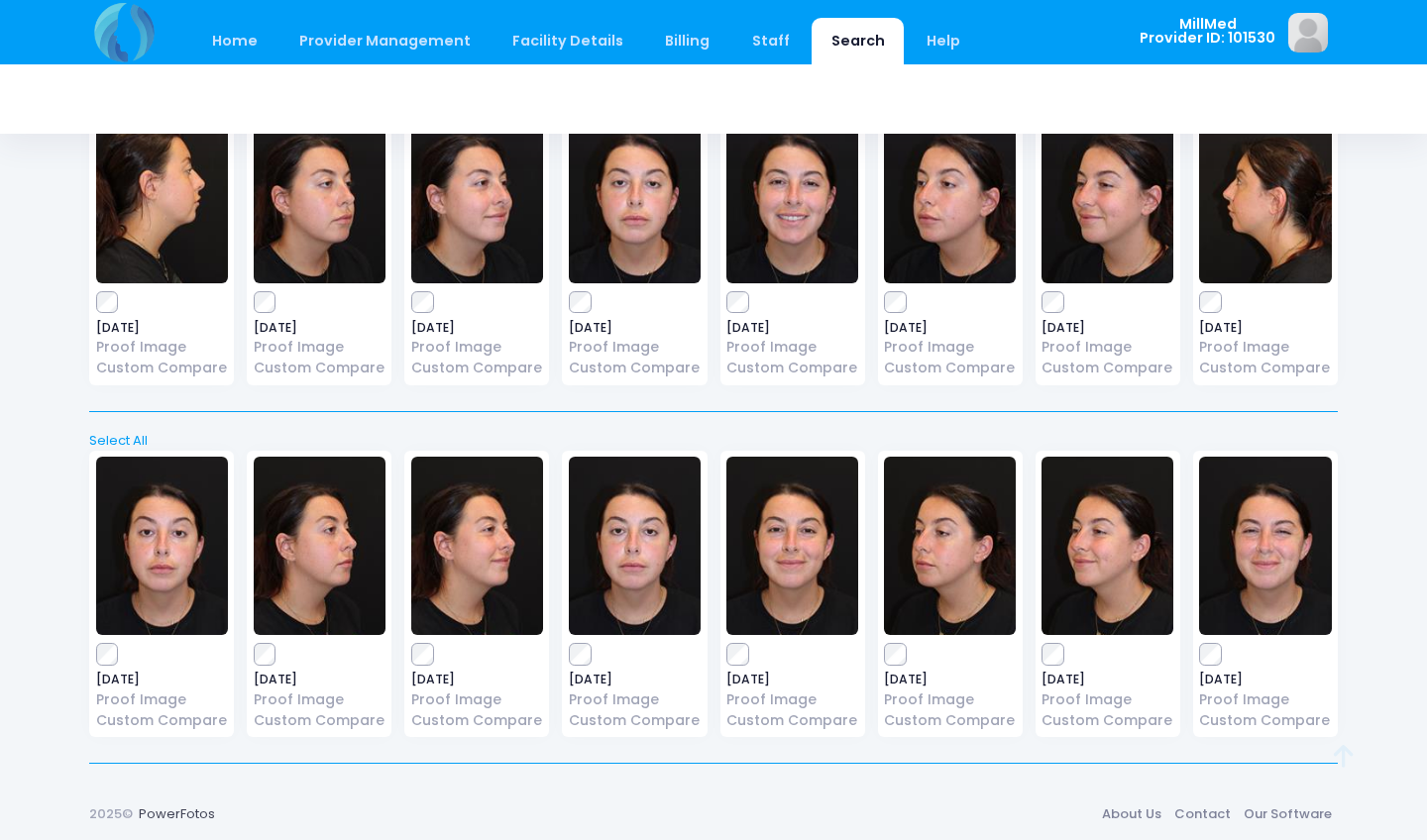 scroll, scrollTop: 165, scrollLeft: 0, axis: vertical 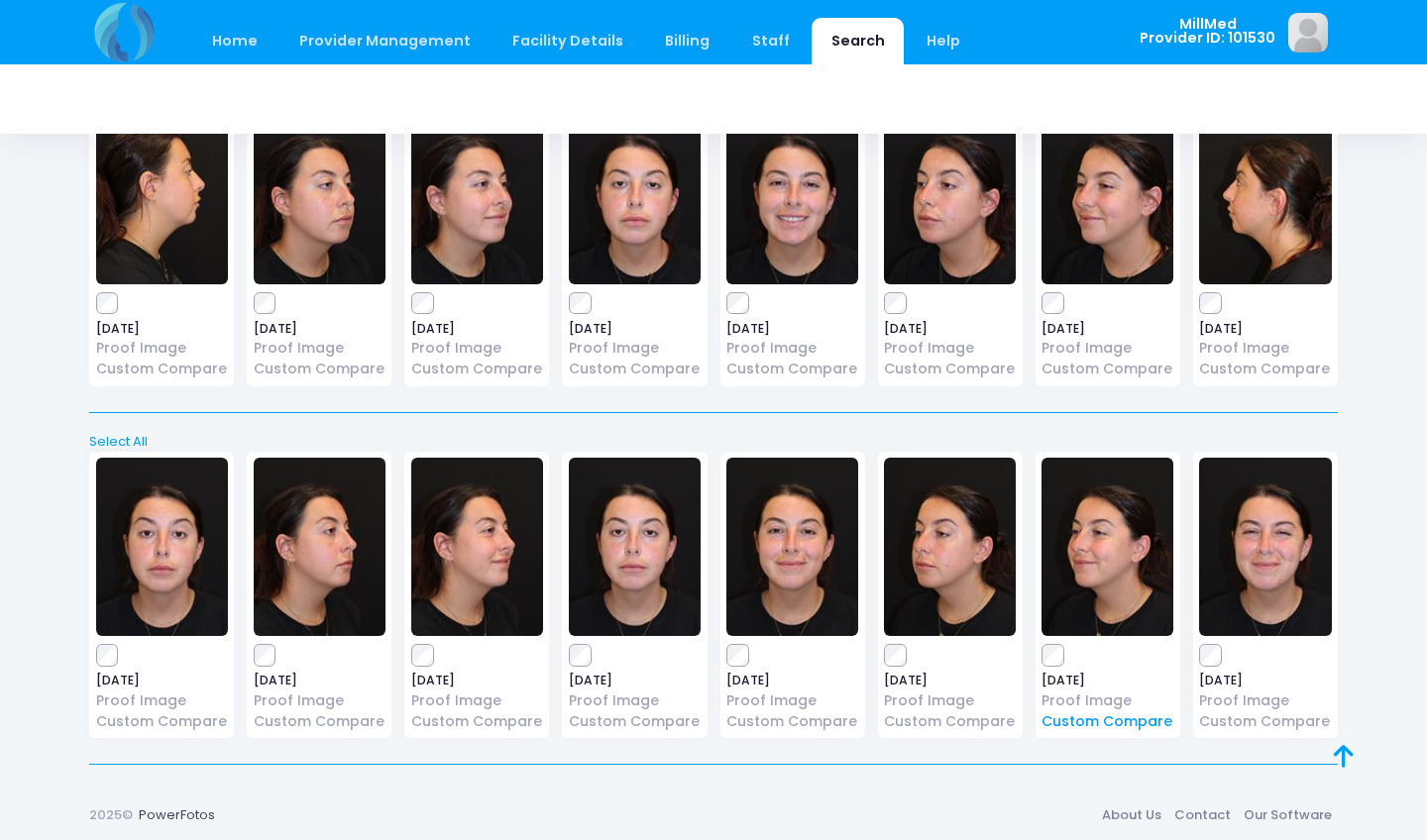 click on "Custom Compare" at bounding box center (1107, 721) 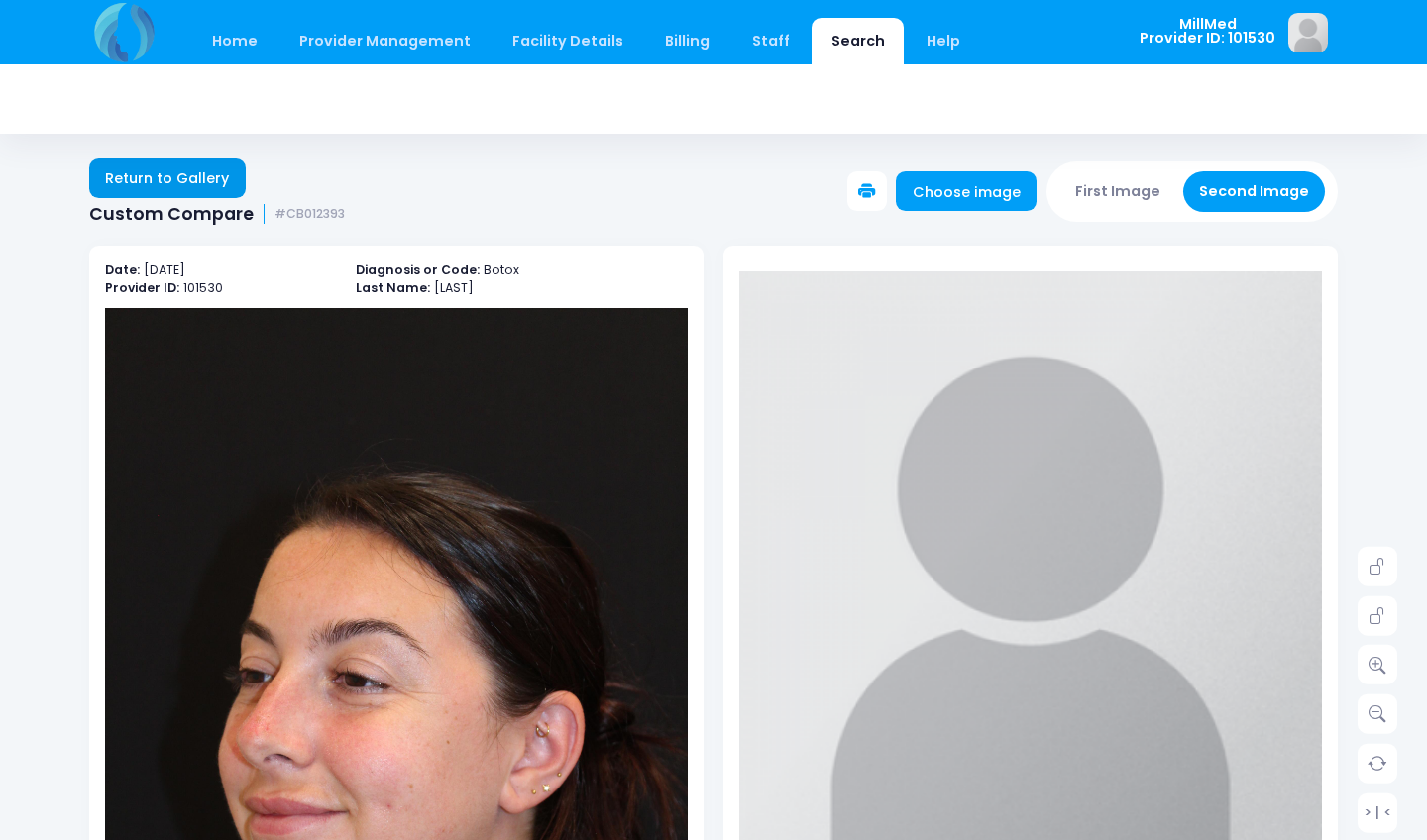scroll, scrollTop: 0, scrollLeft: 0, axis: both 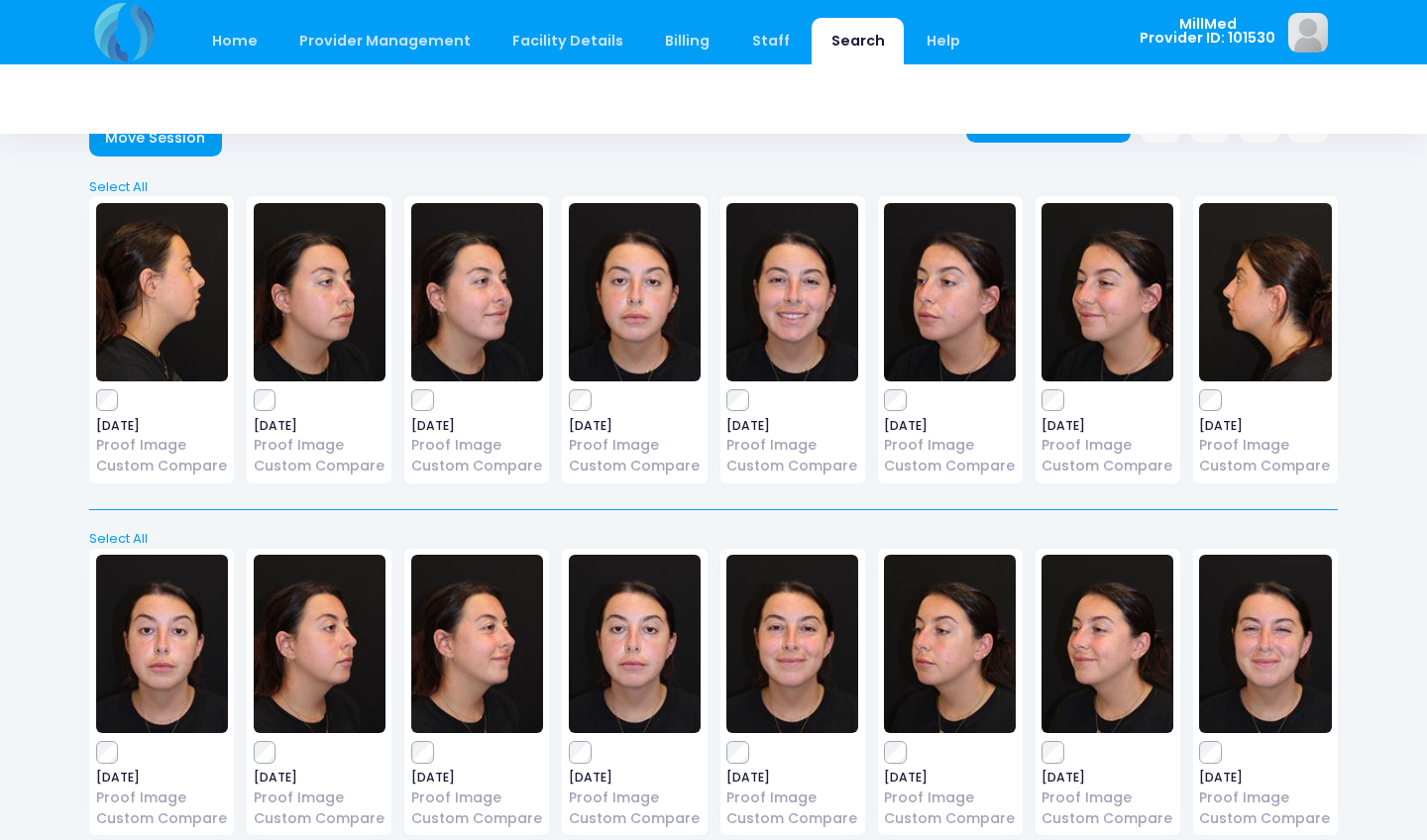 click at bounding box center [319, 292] 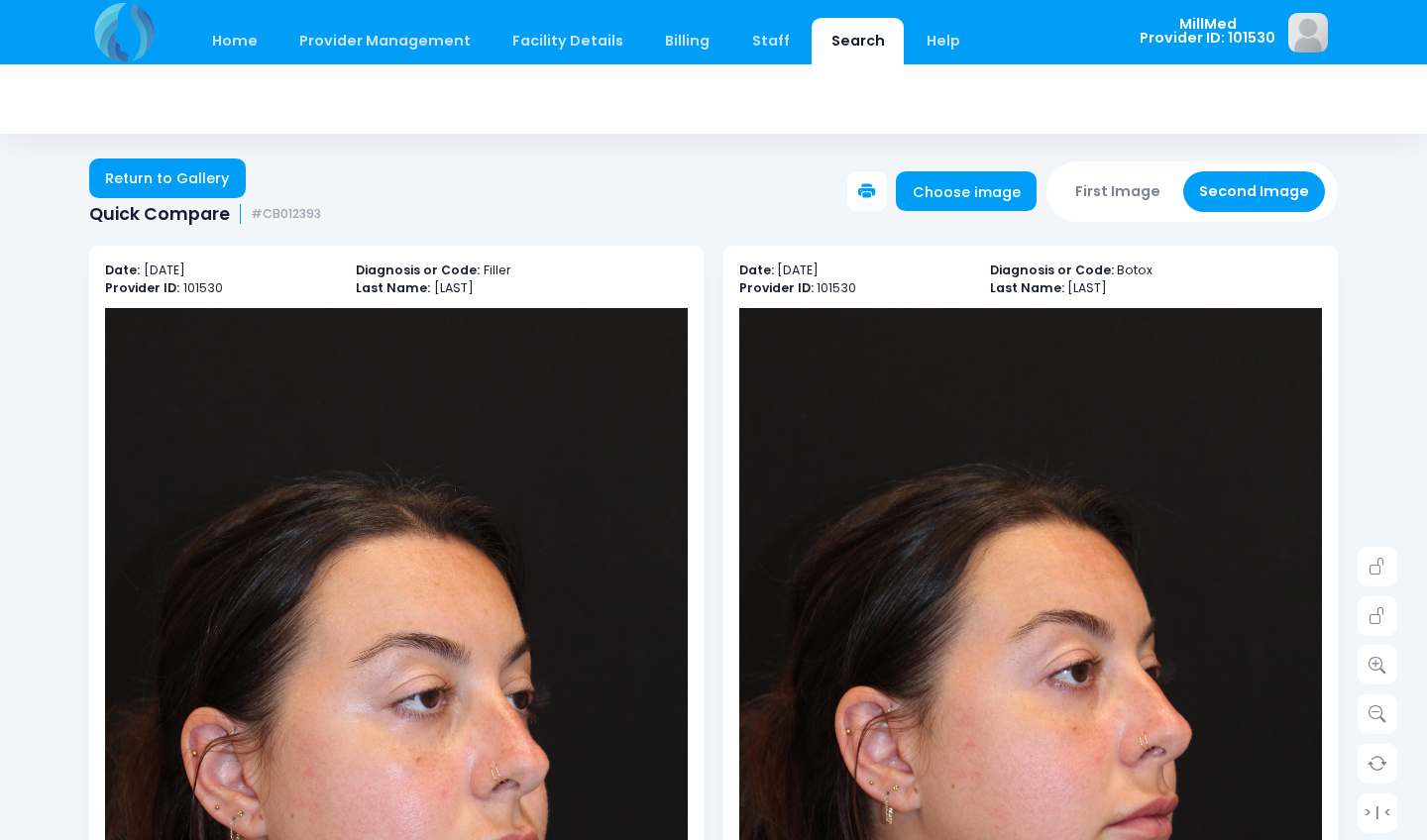 scroll, scrollTop: 0, scrollLeft: 0, axis: both 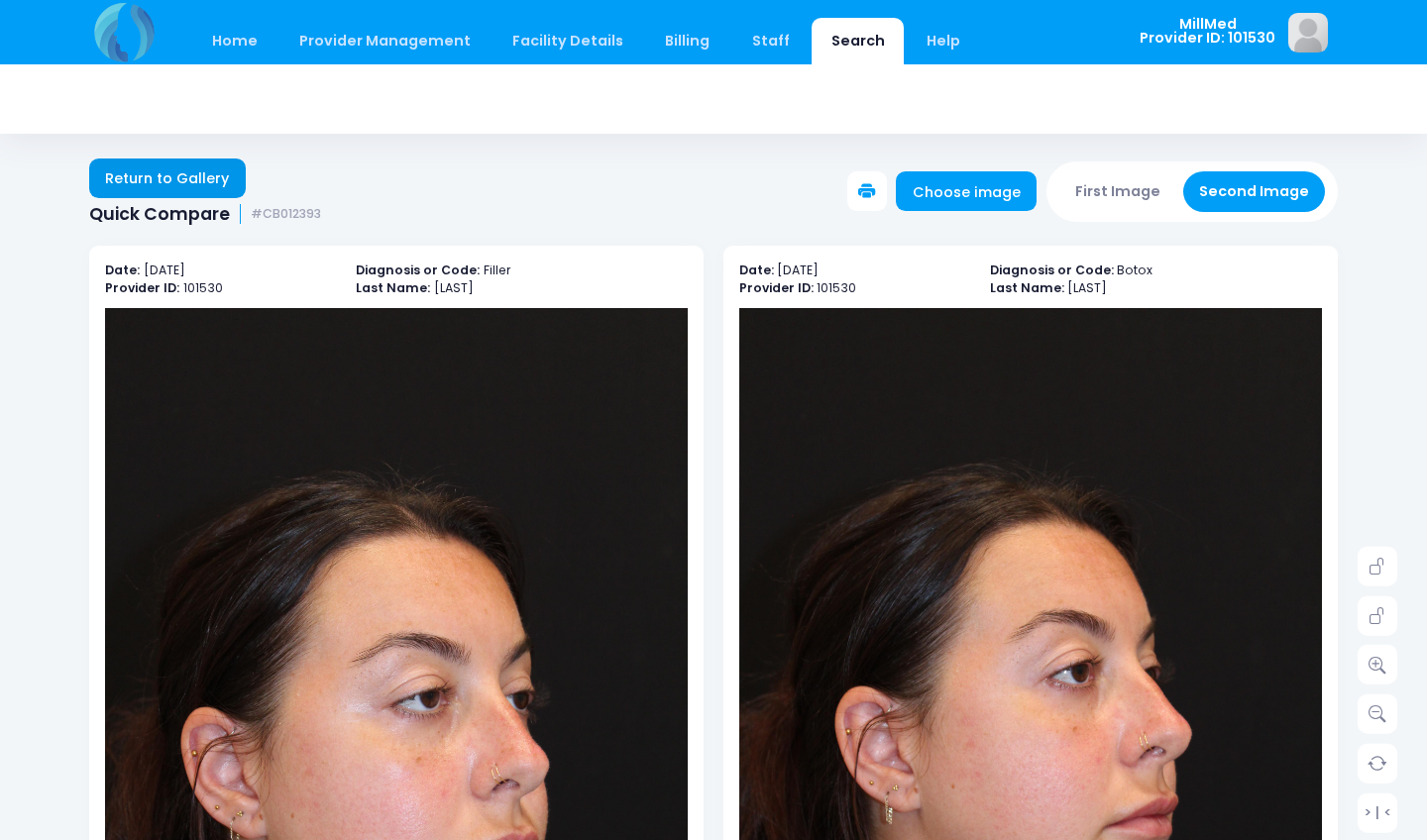 click on "Return to Gallery" at bounding box center (167, 178) 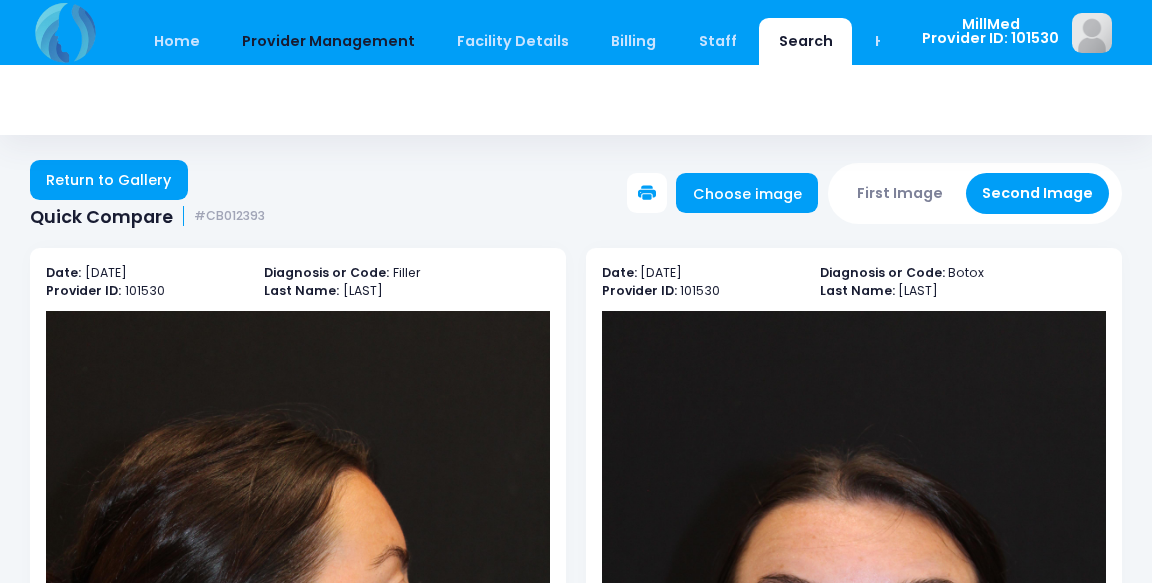 scroll, scrollTop: 0, scrollLeft: 0, axis: both 